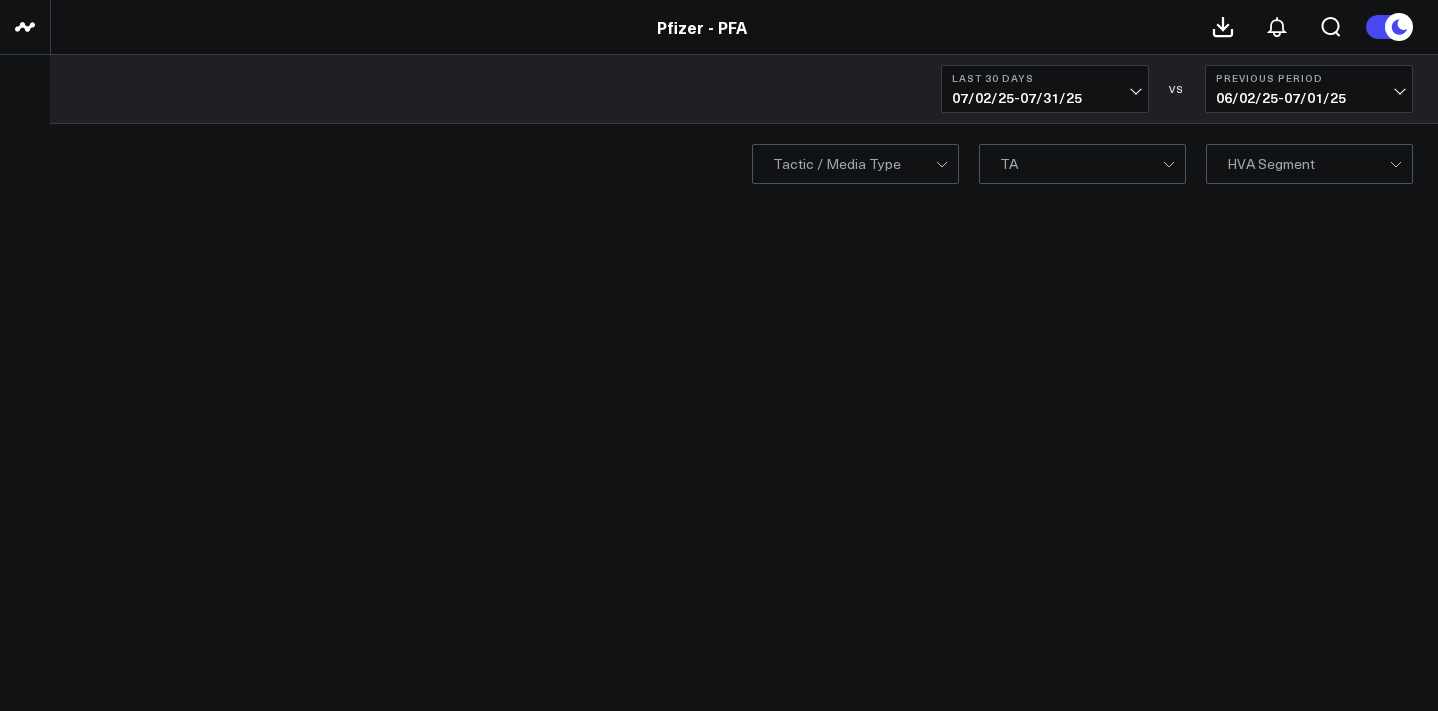 scroll, scrollTop: 0, scrollLeft: 0, axis: both 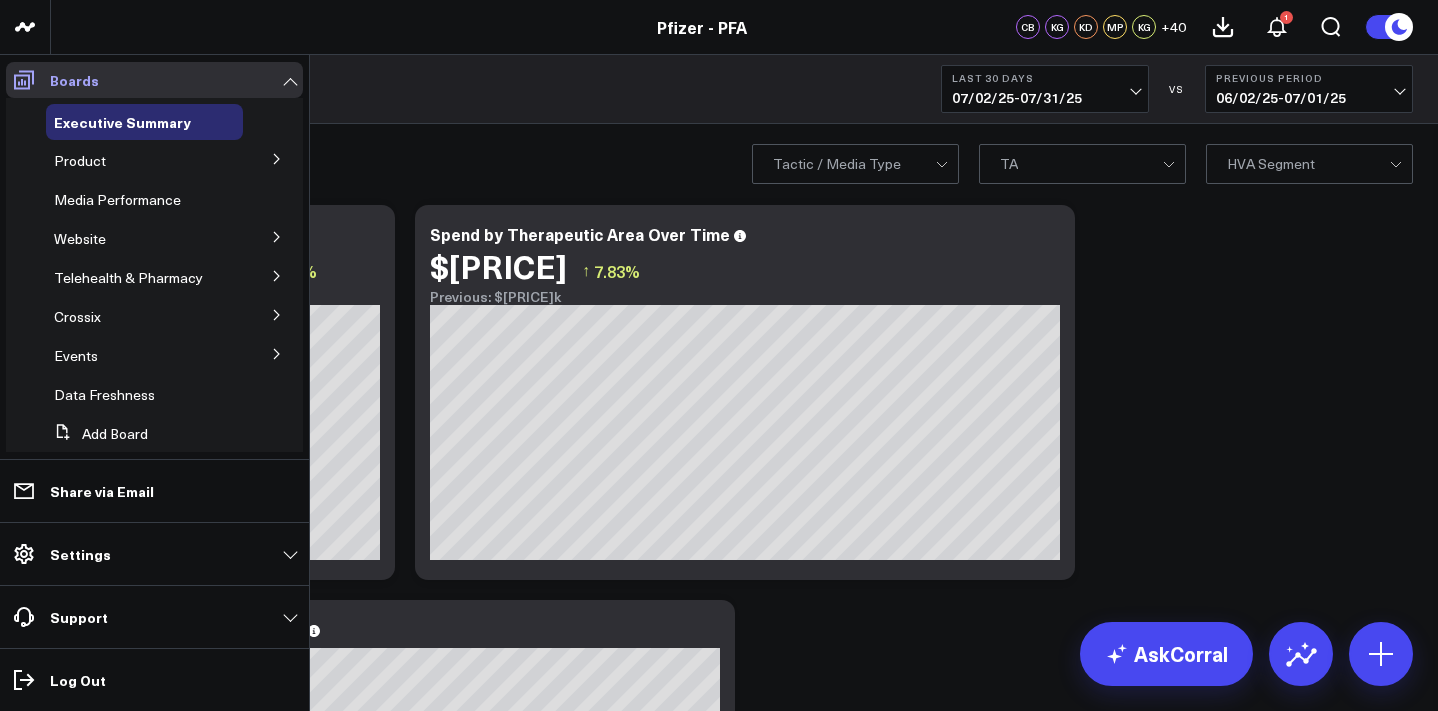 click 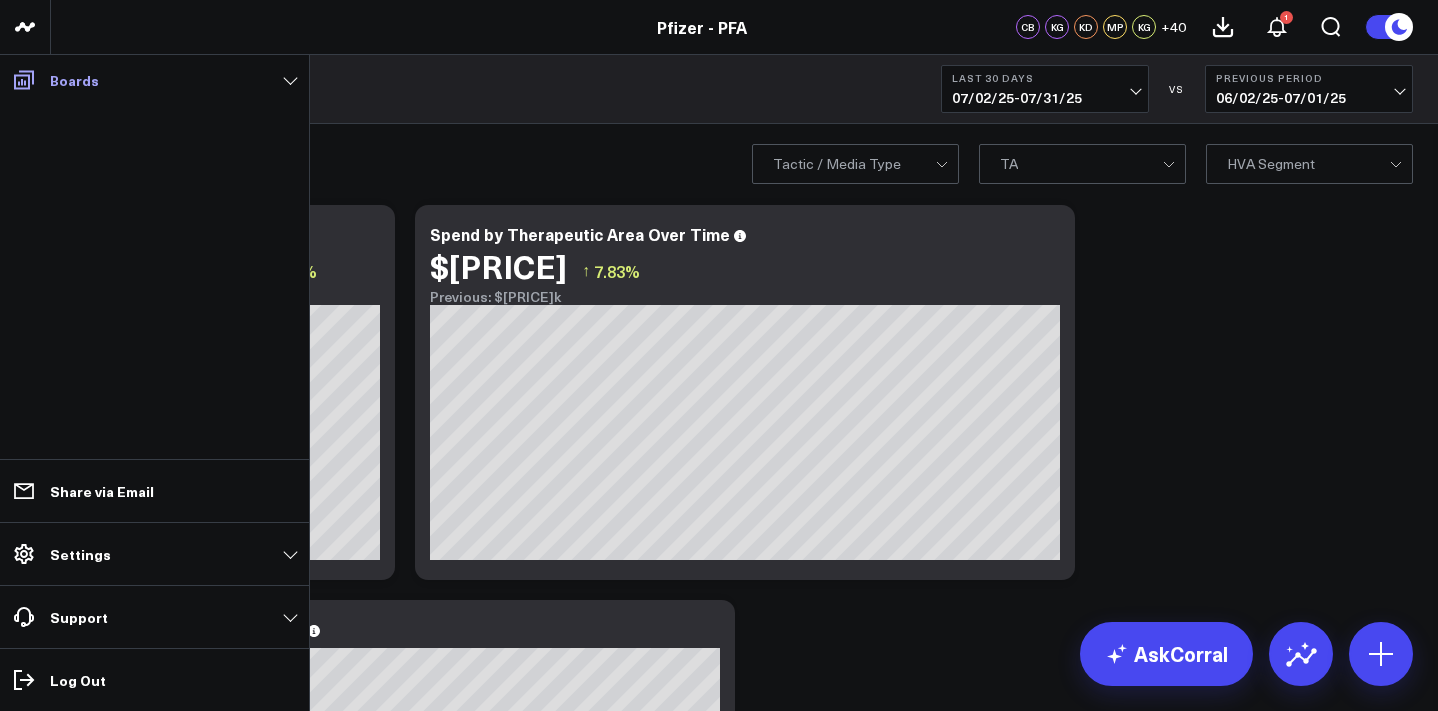 click on "Boards" at bounding box center [74, 80] 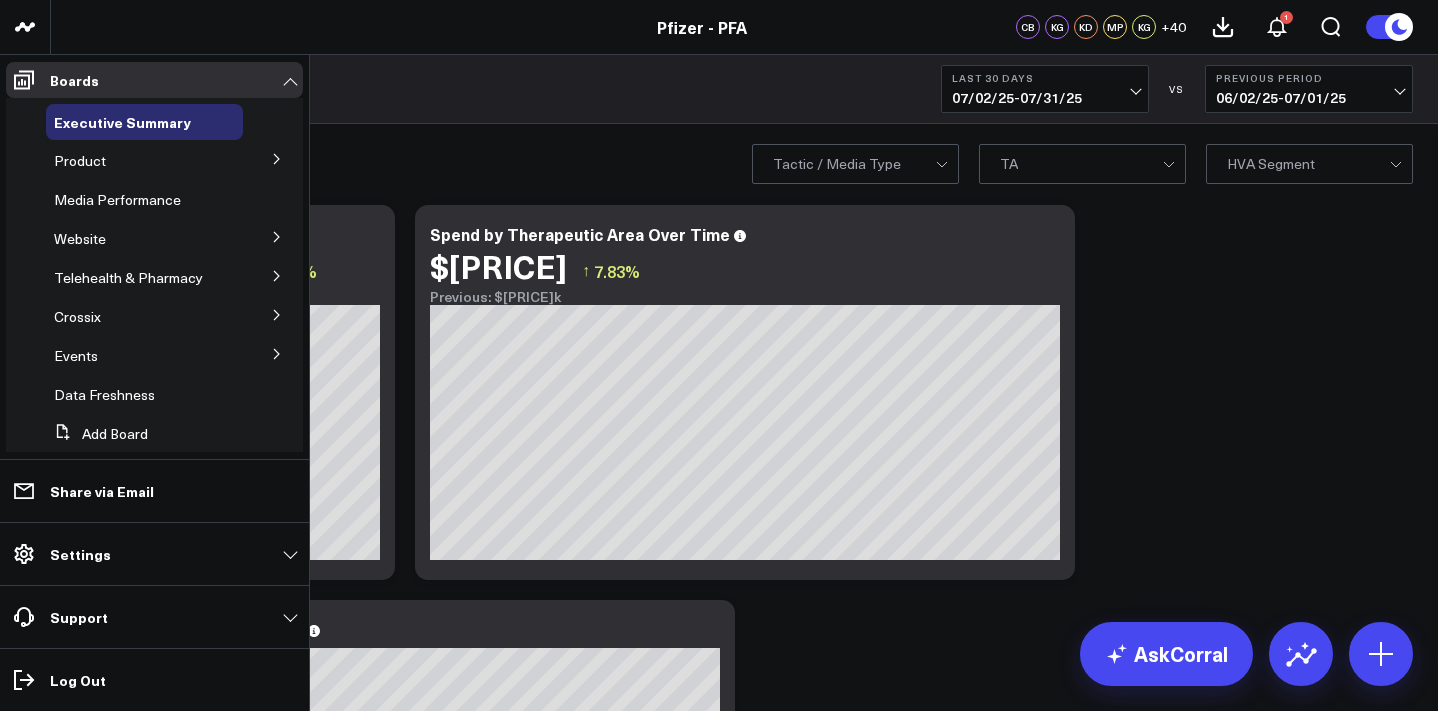 click at bounding box center [277, 158] 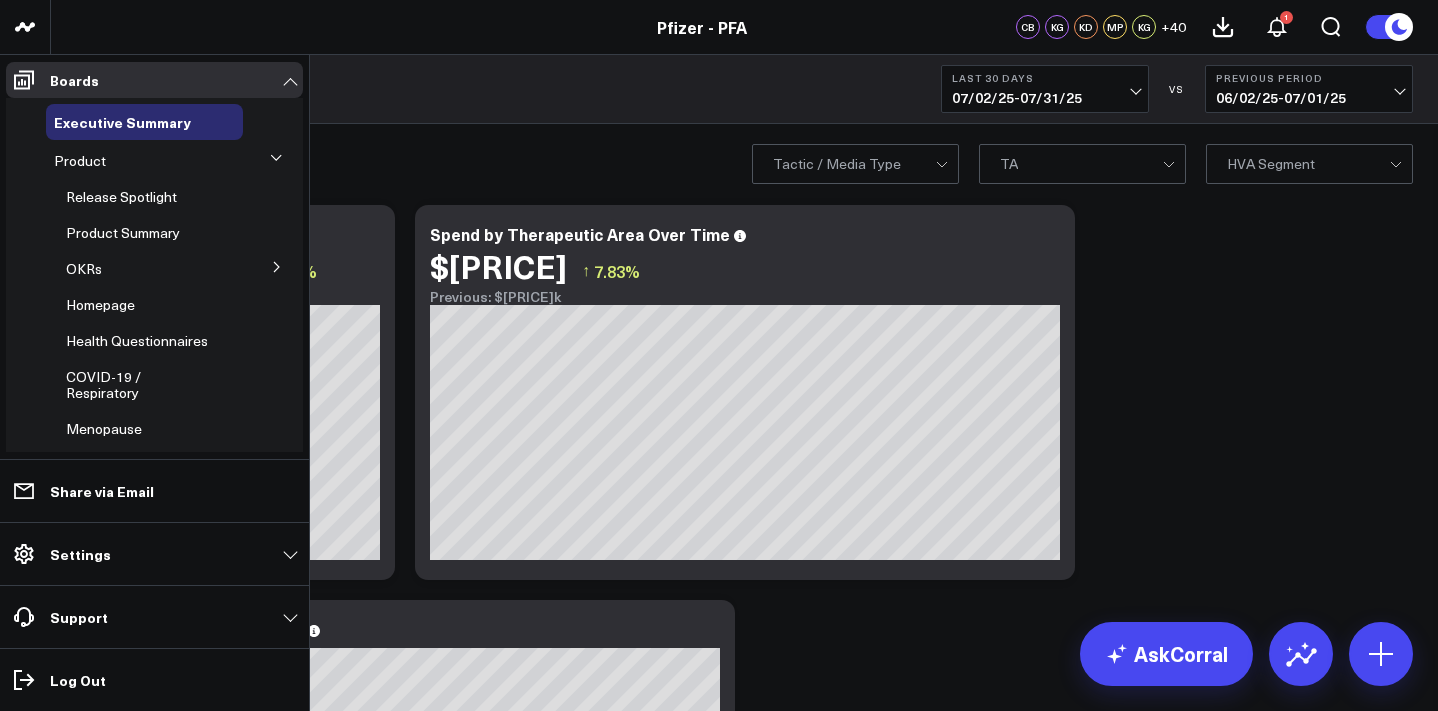 click 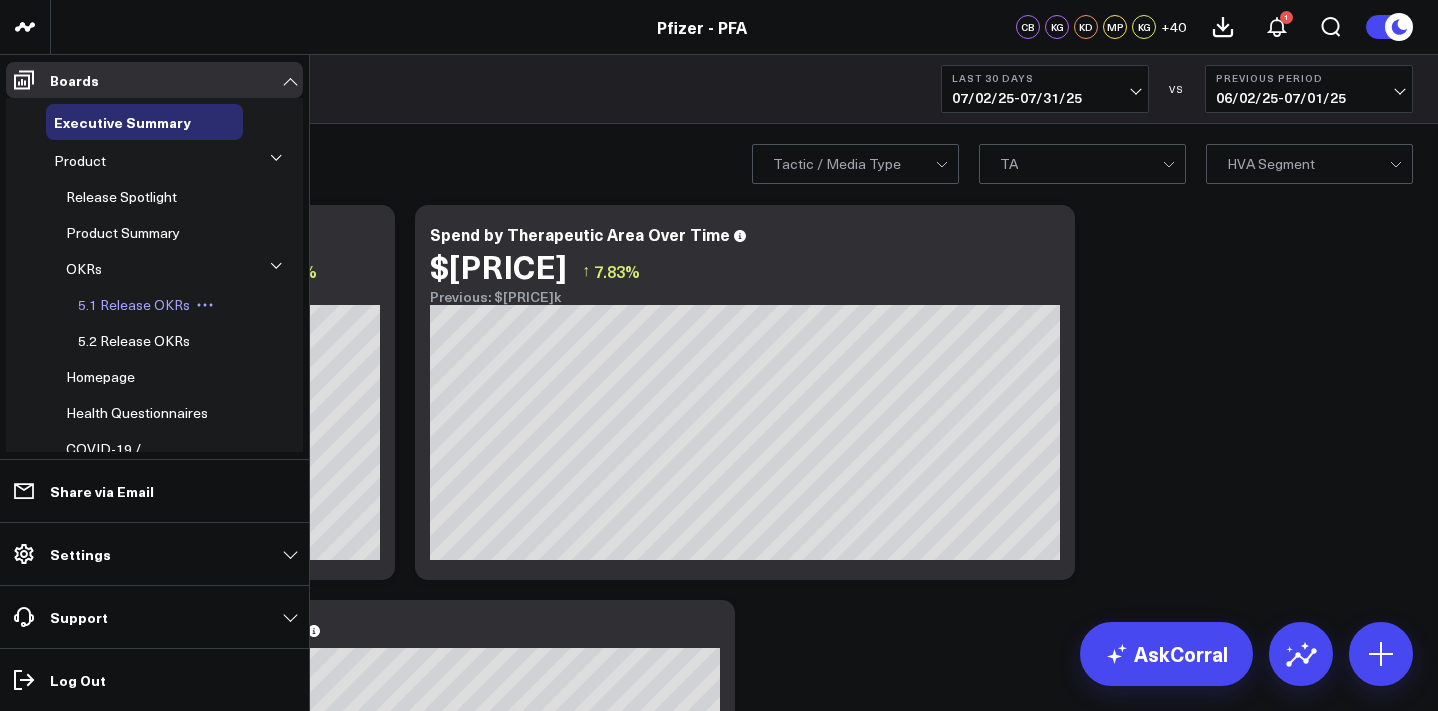 click on "5.1 Release OKRs" at bounding box center (134, 304) 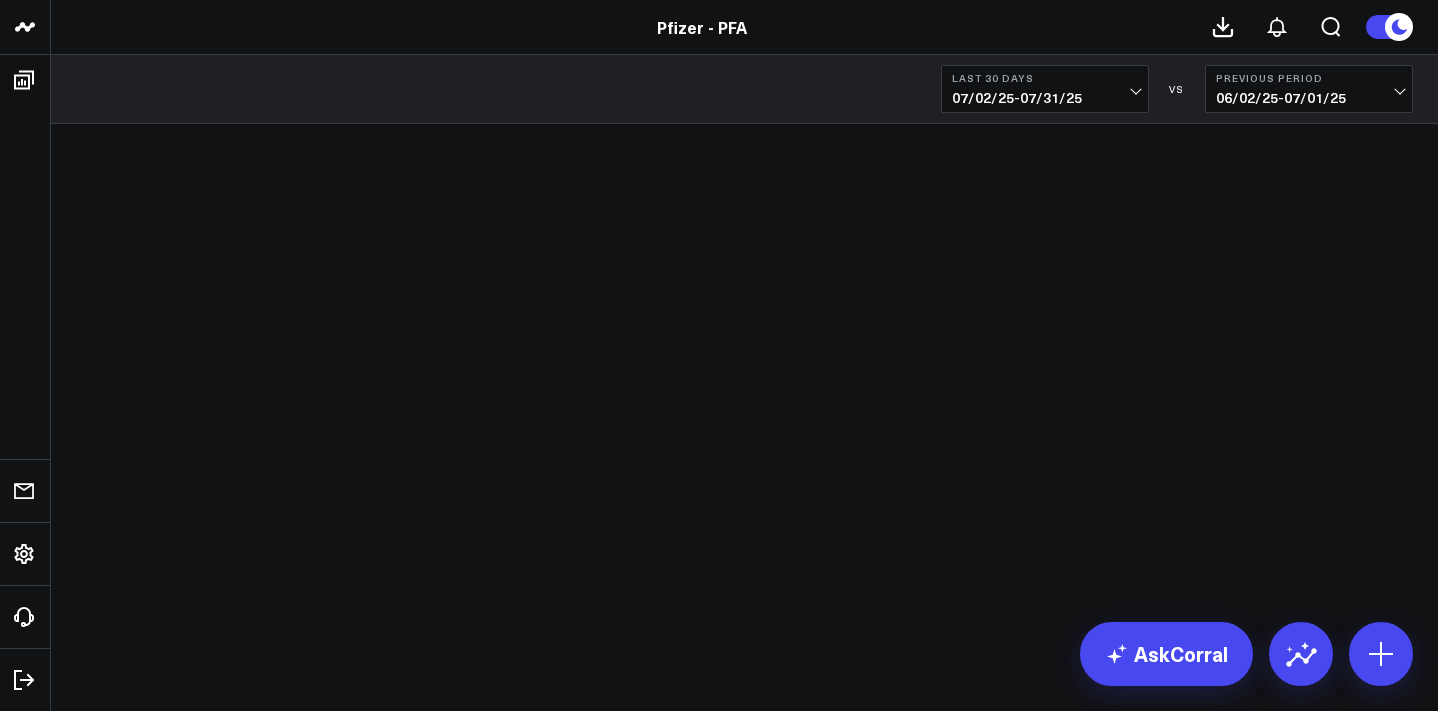 scroll, scrollTop: 0, scrollLeft: 0, axis: both 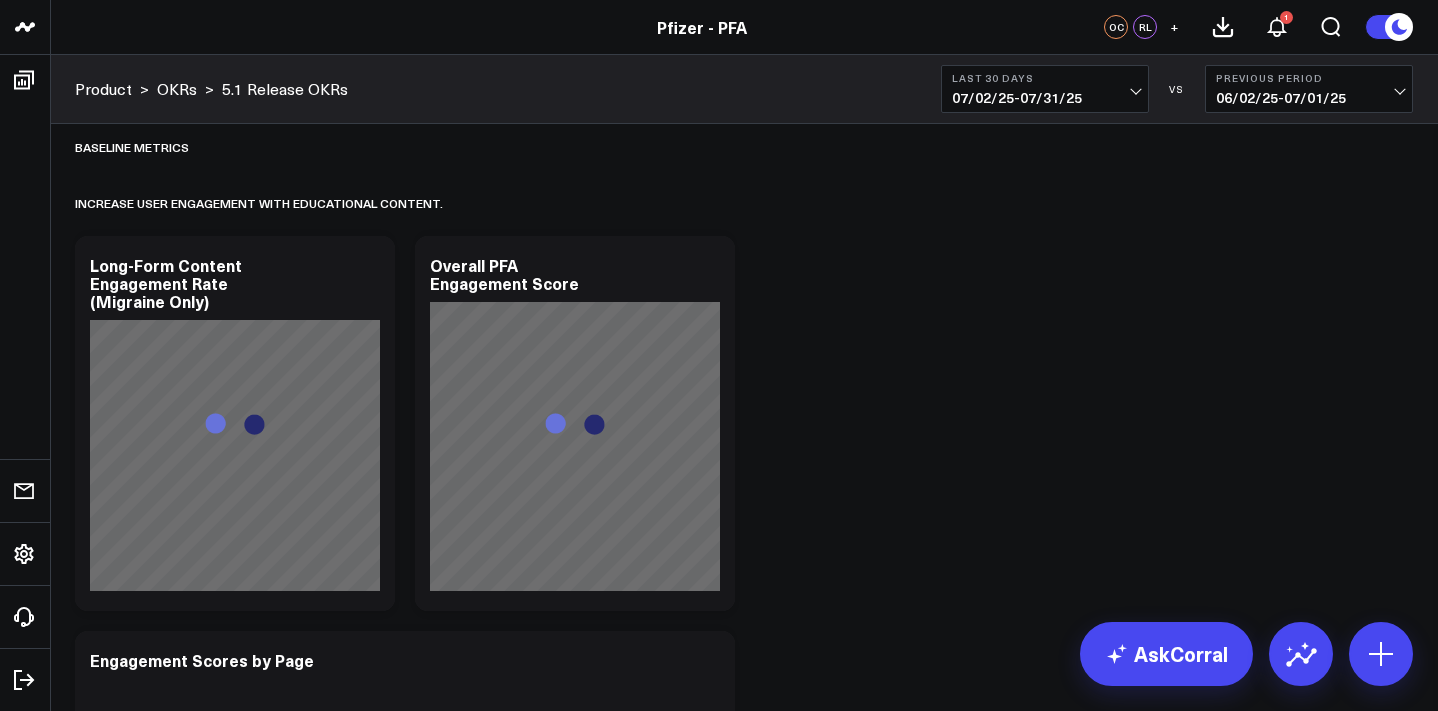 click on "[DATE]  -  [DATE]" at bounding box center [1045, 98] 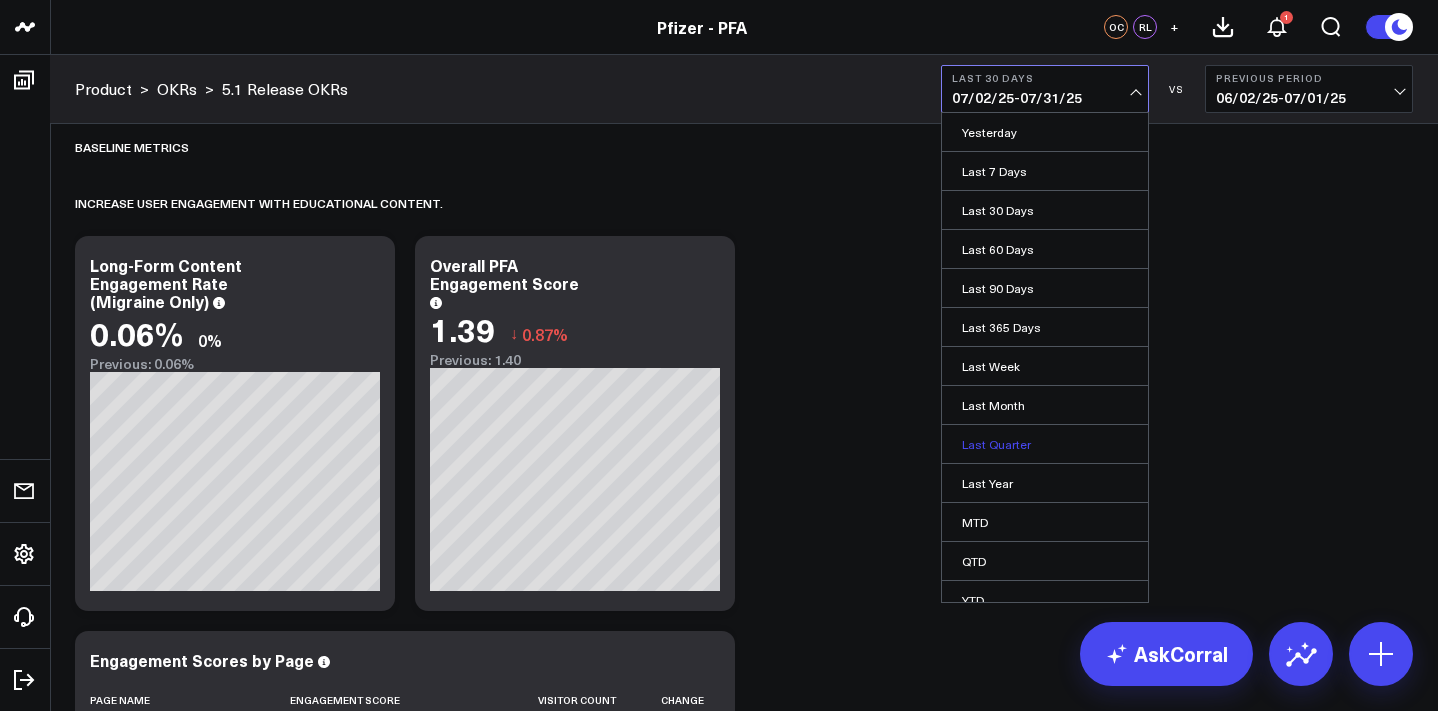 click on "Last Quarter" at bounding box center (1045, 444) 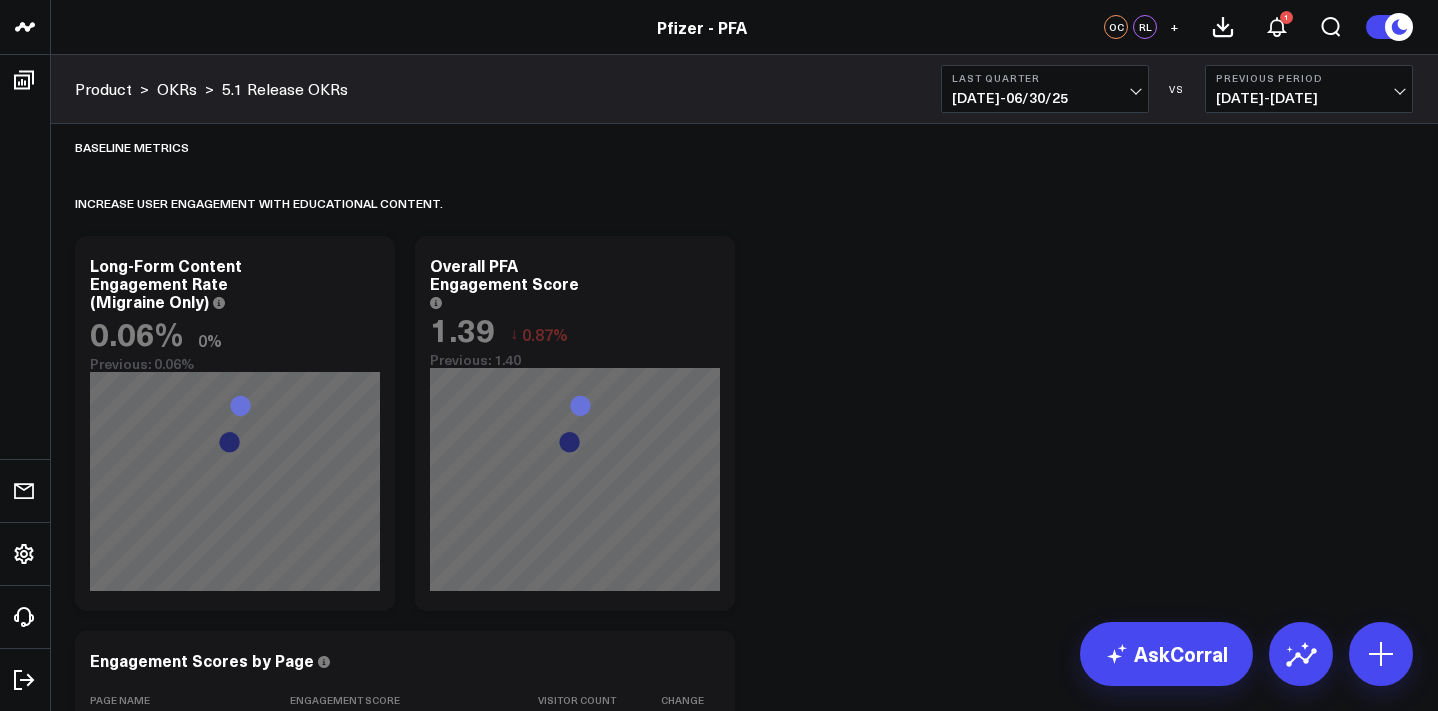 click on "[DATE]" at bounding box center [1045, 98] 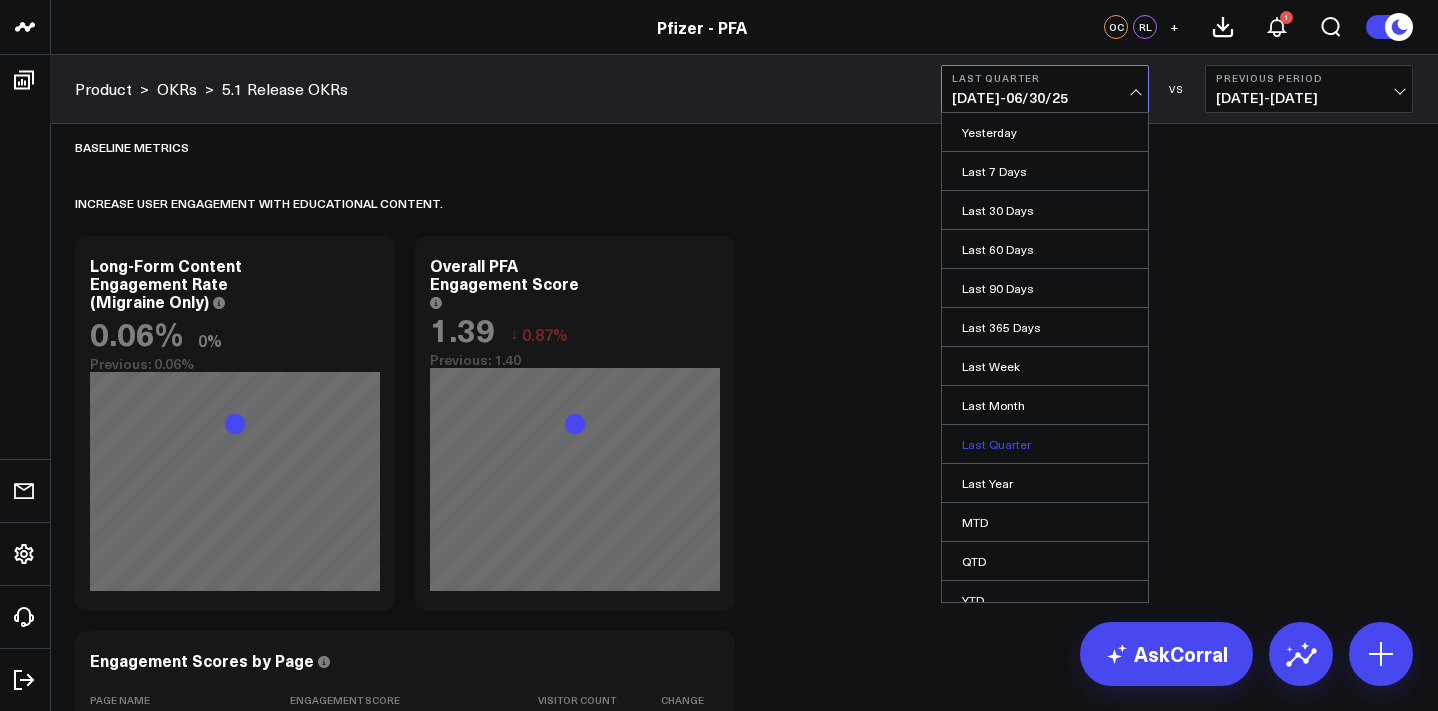 scroll, scrollTop: 56, scrollLeft: 0, axis: vertical 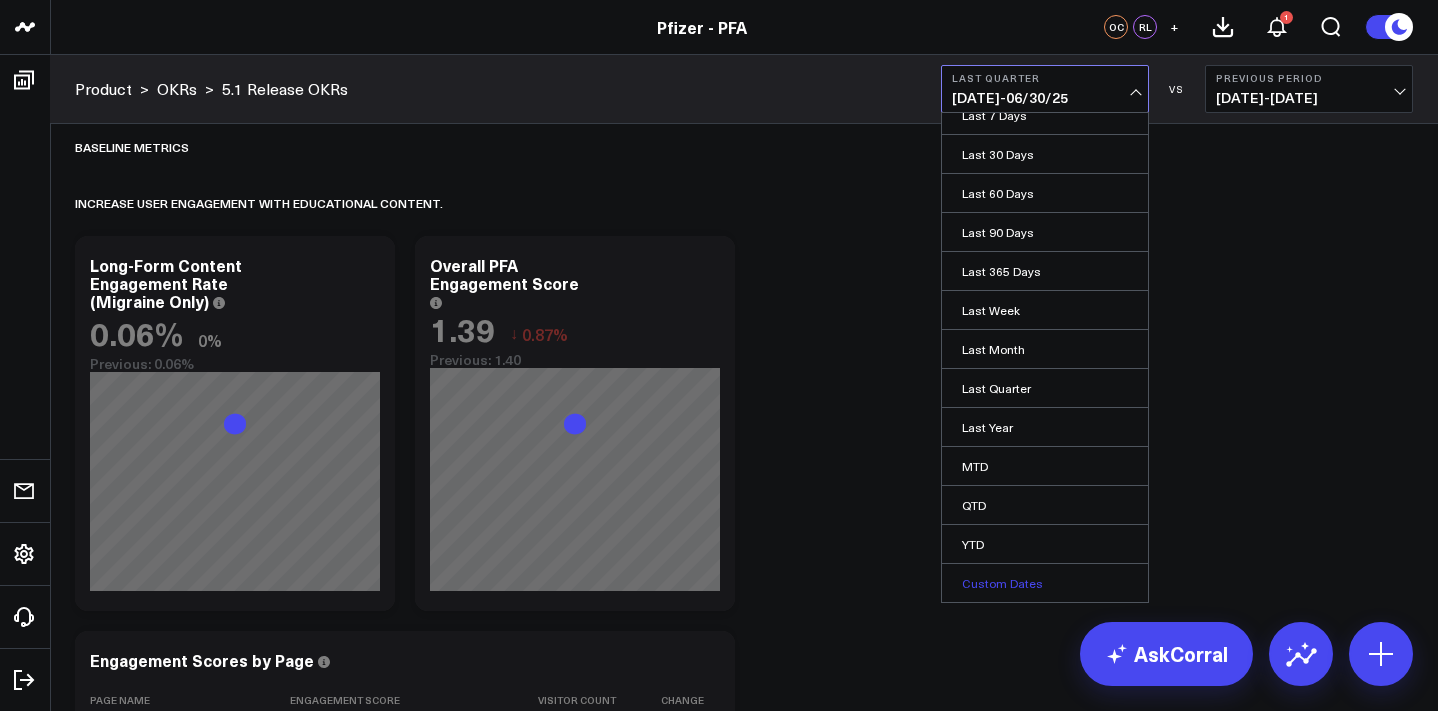 click on "Custom Dates" at bounding box center [1045, 583] 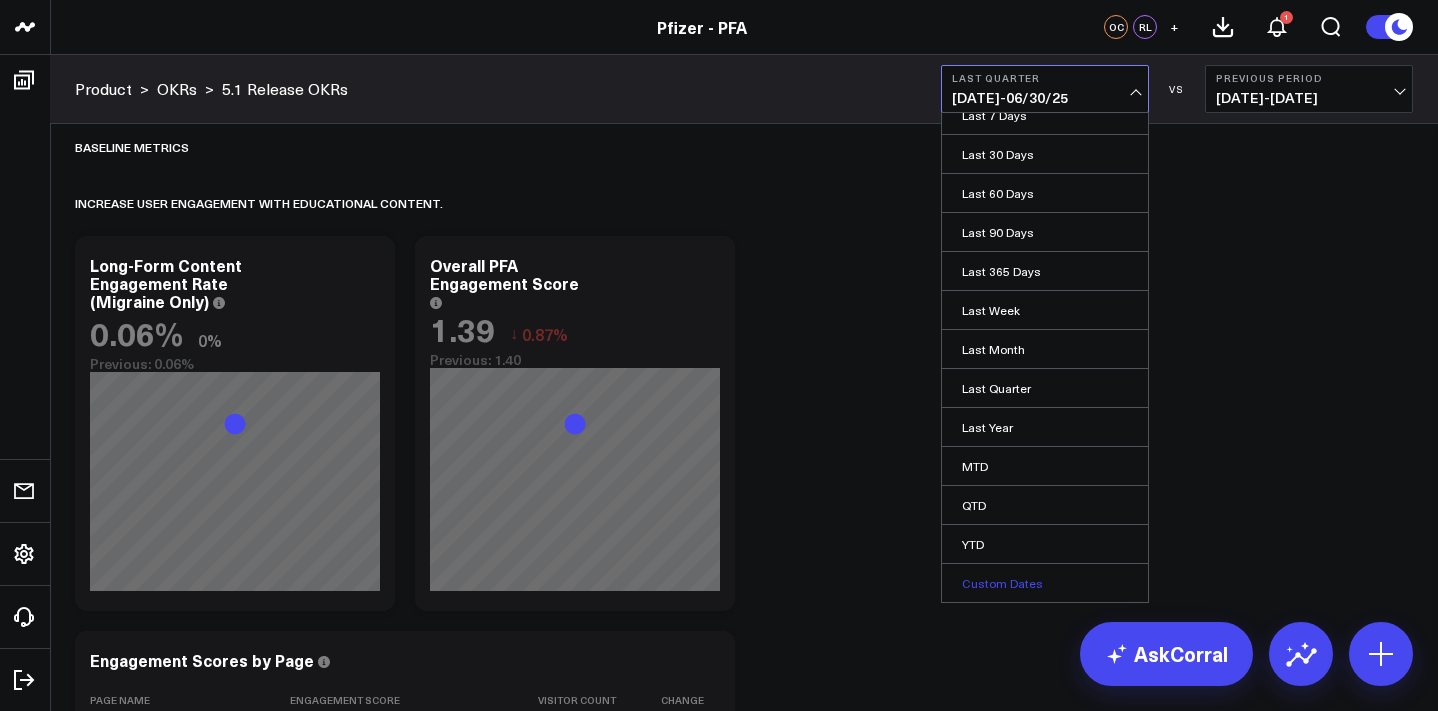 select on "7" 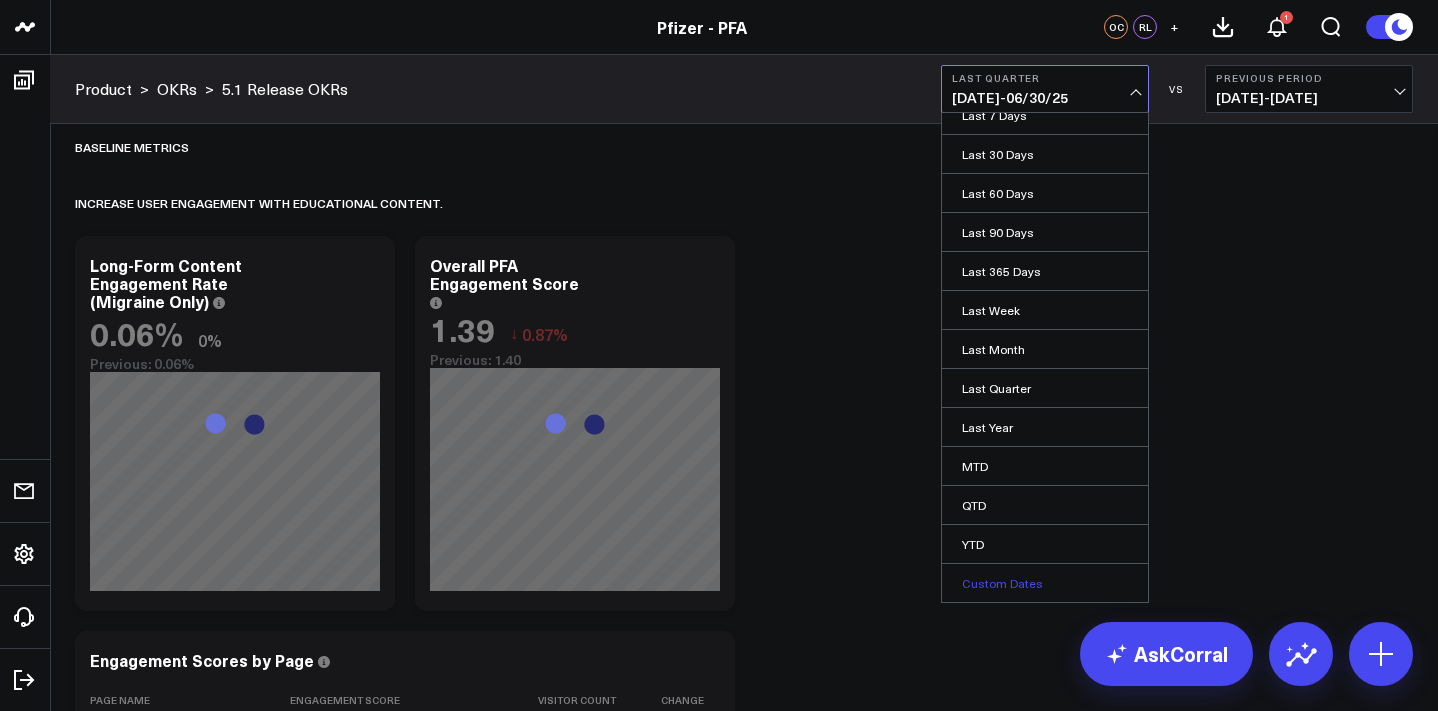 select on "[DATE]" 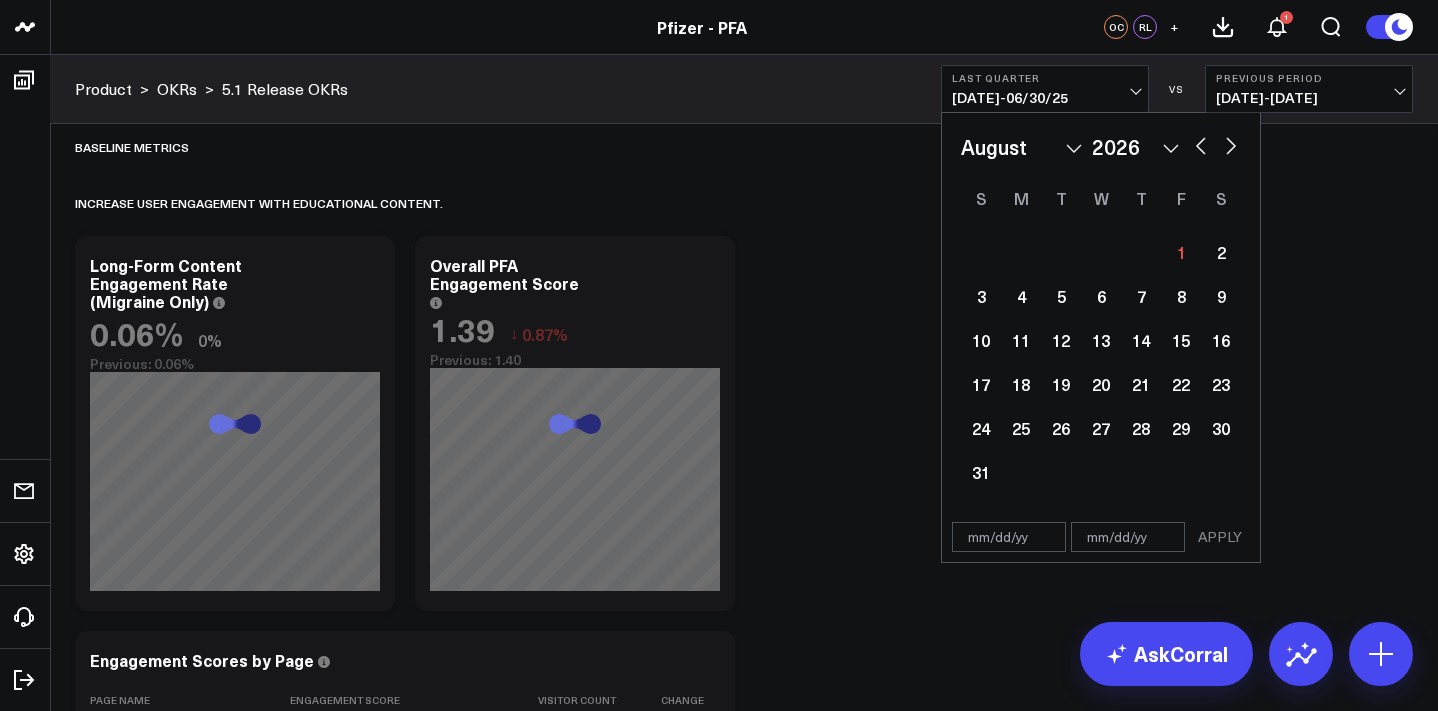 click at bounding box center (1201, 144) 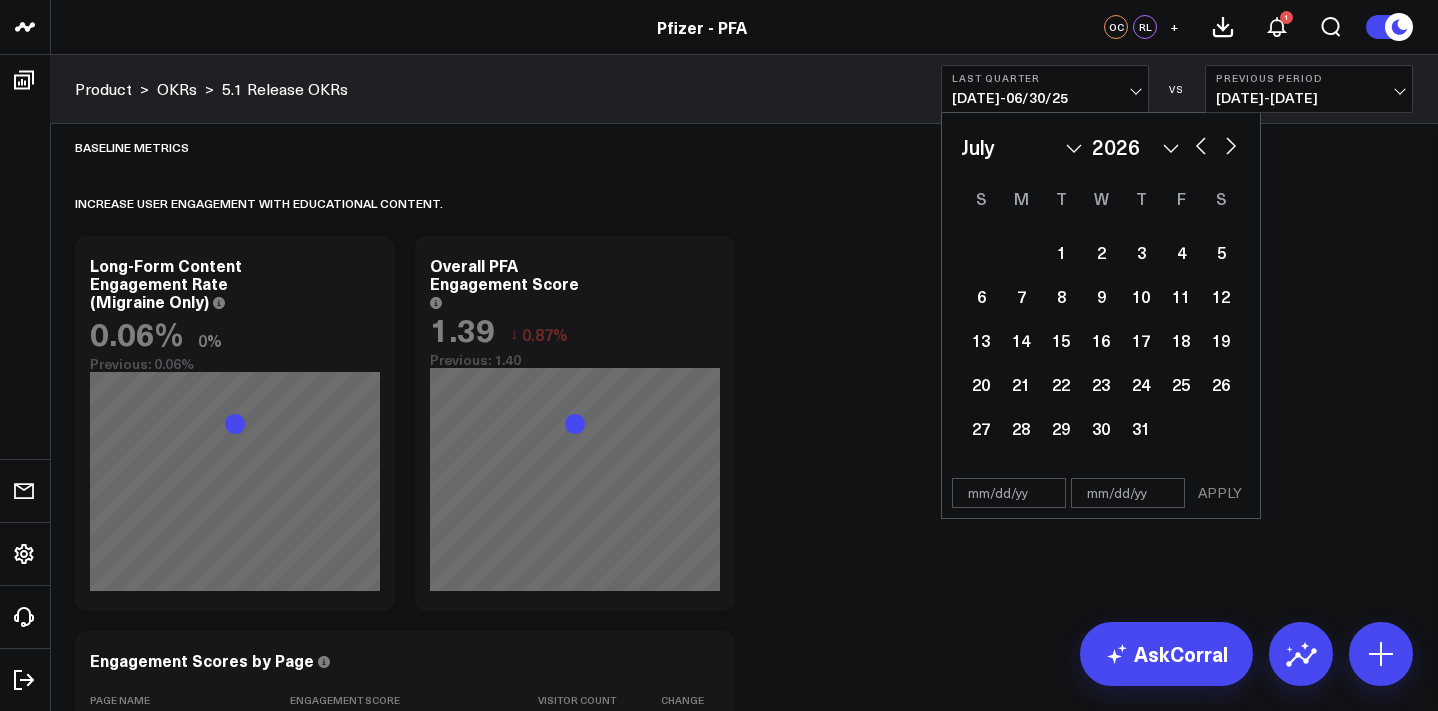 click at bounding box center (1201, 144) 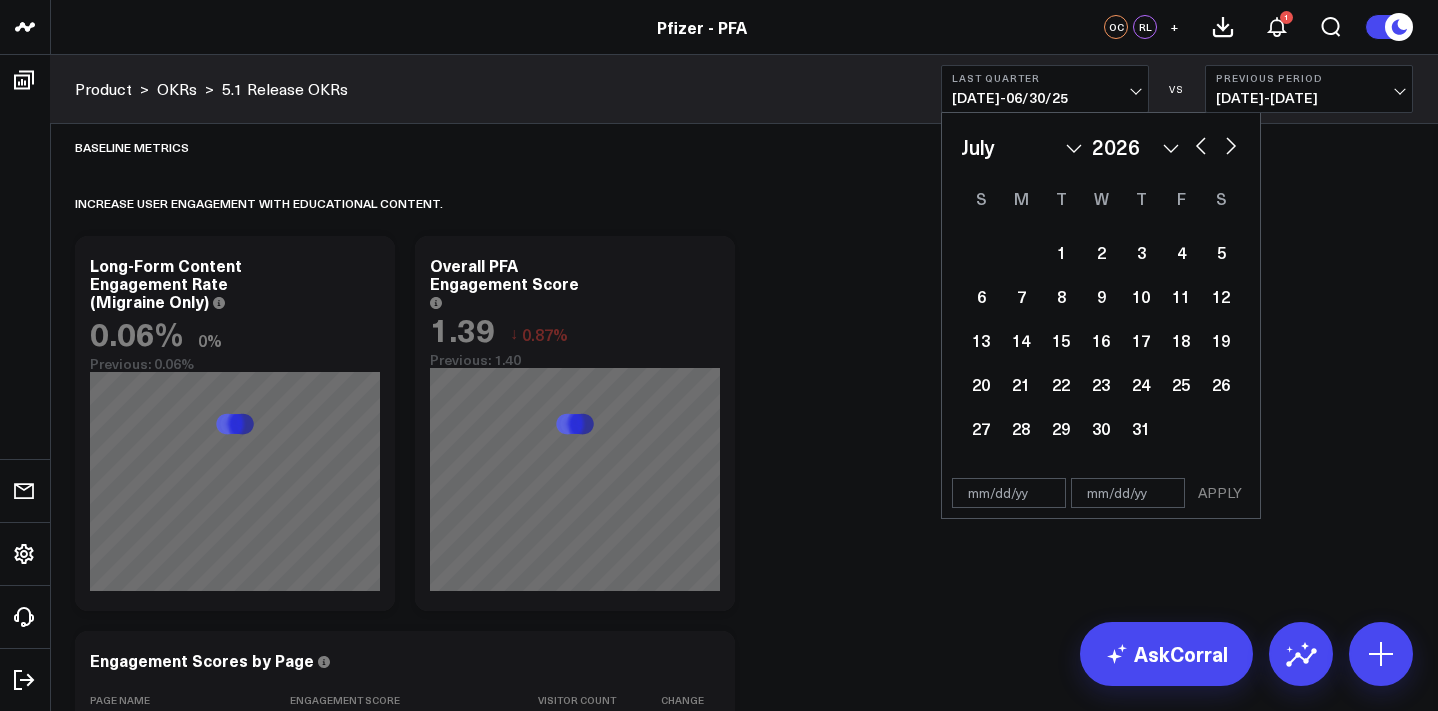 select on "4" 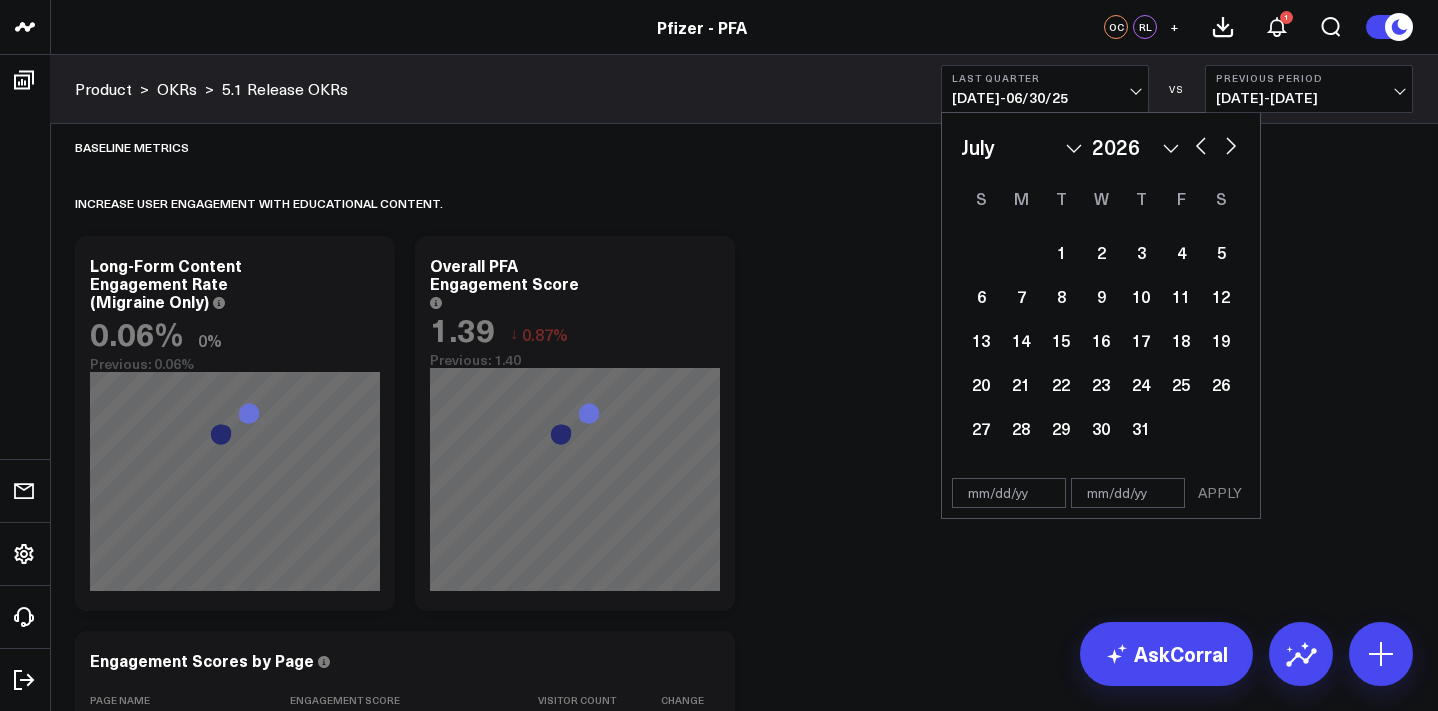 select on "[DATE]" 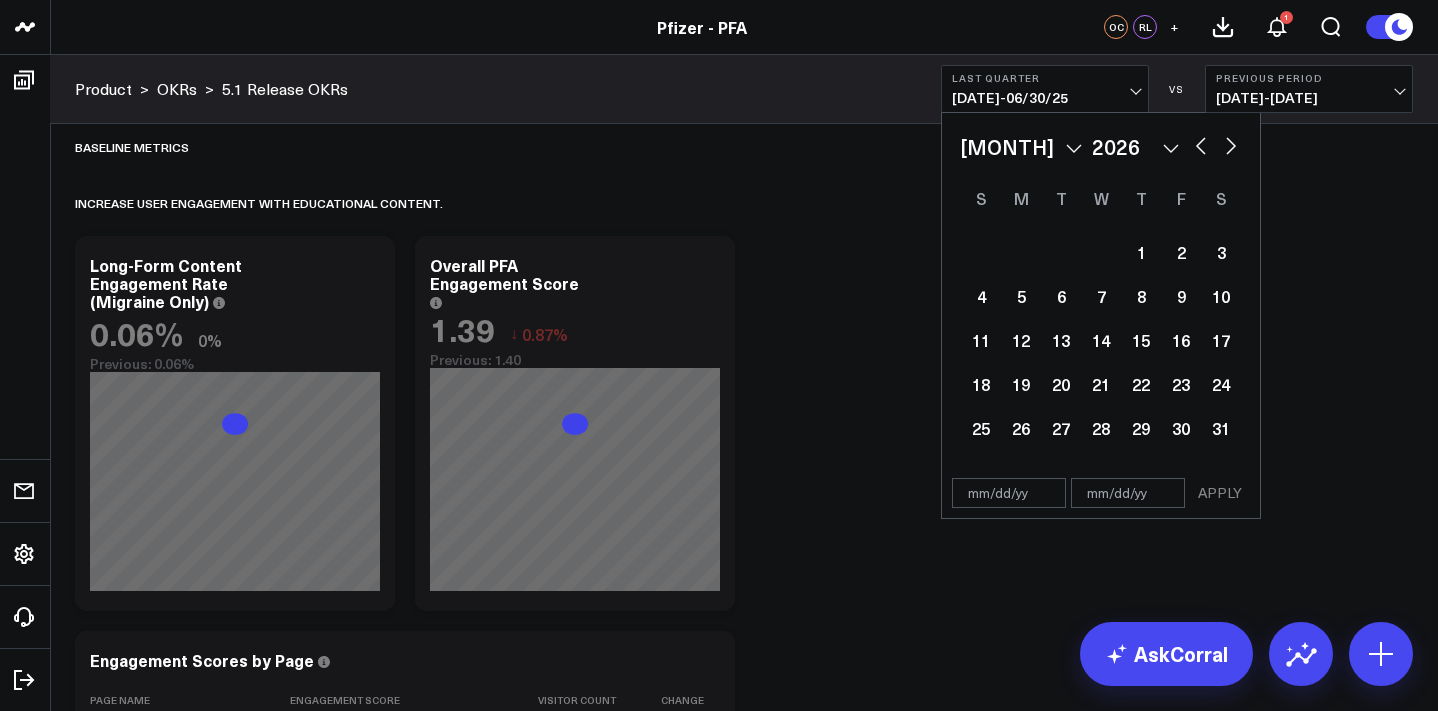 click at bounding box center [1201, 144] 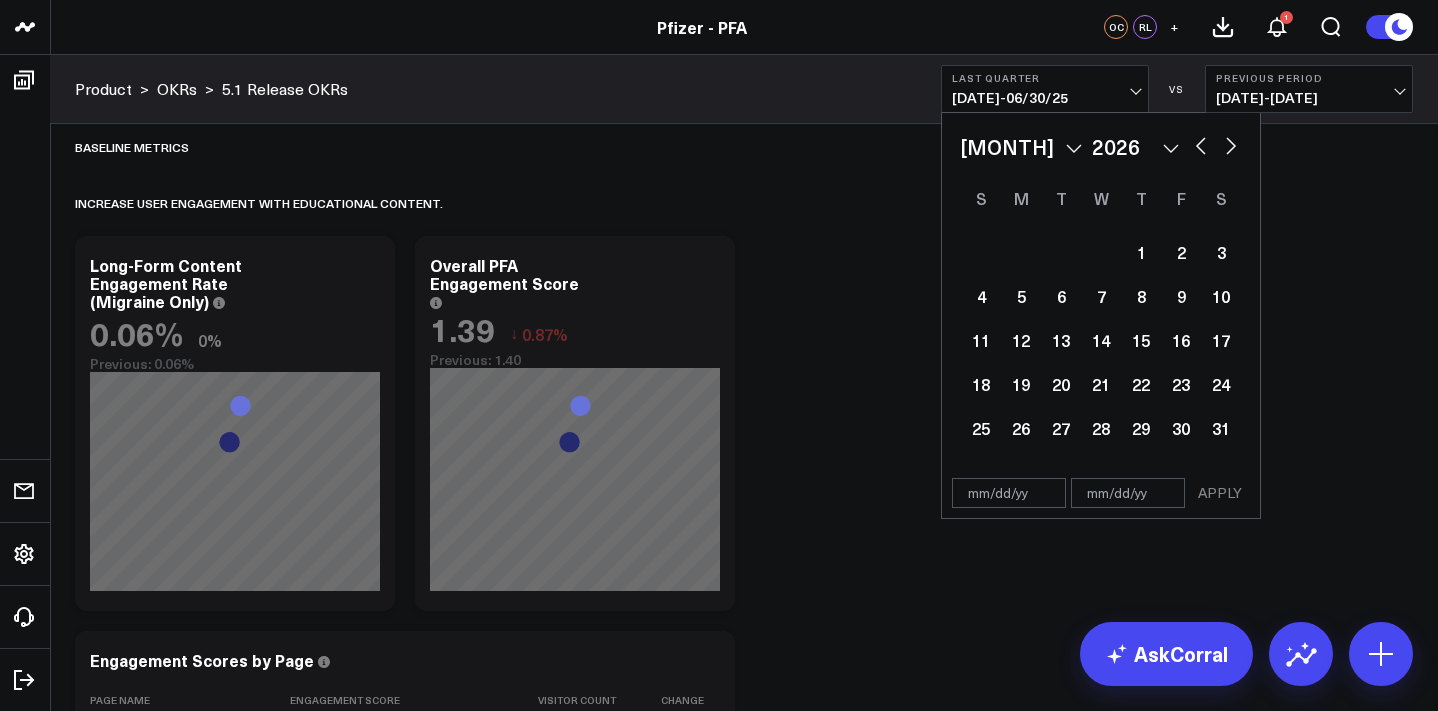 select on "2" 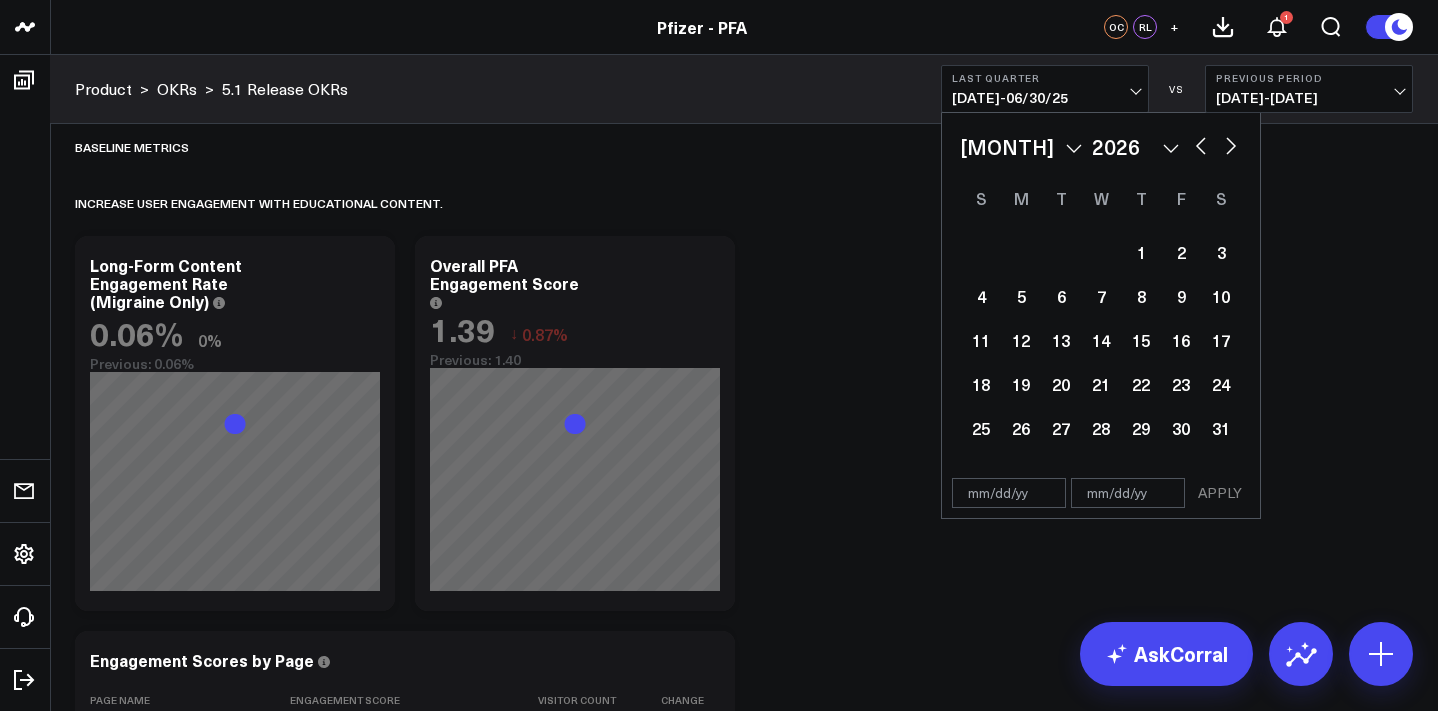 select on "[DATE]" 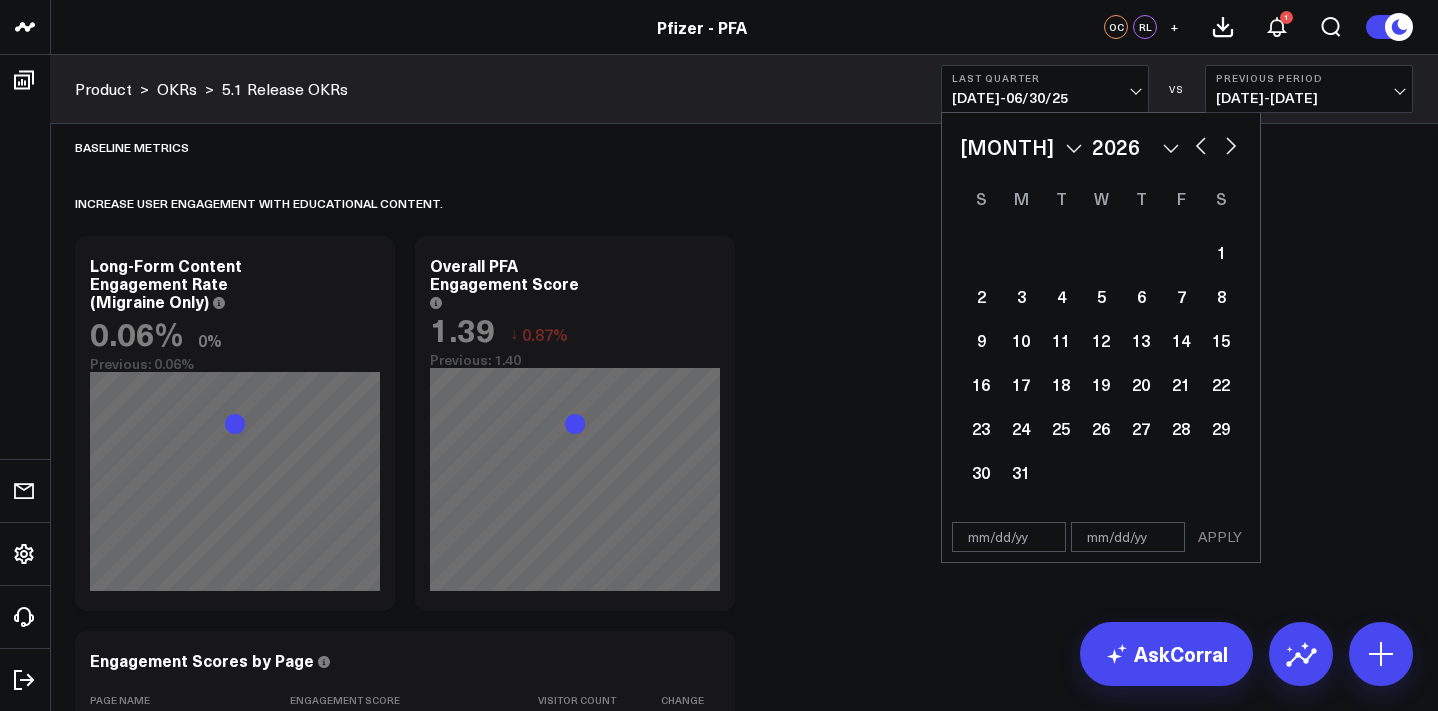 click at bounding box center [1201, 144] 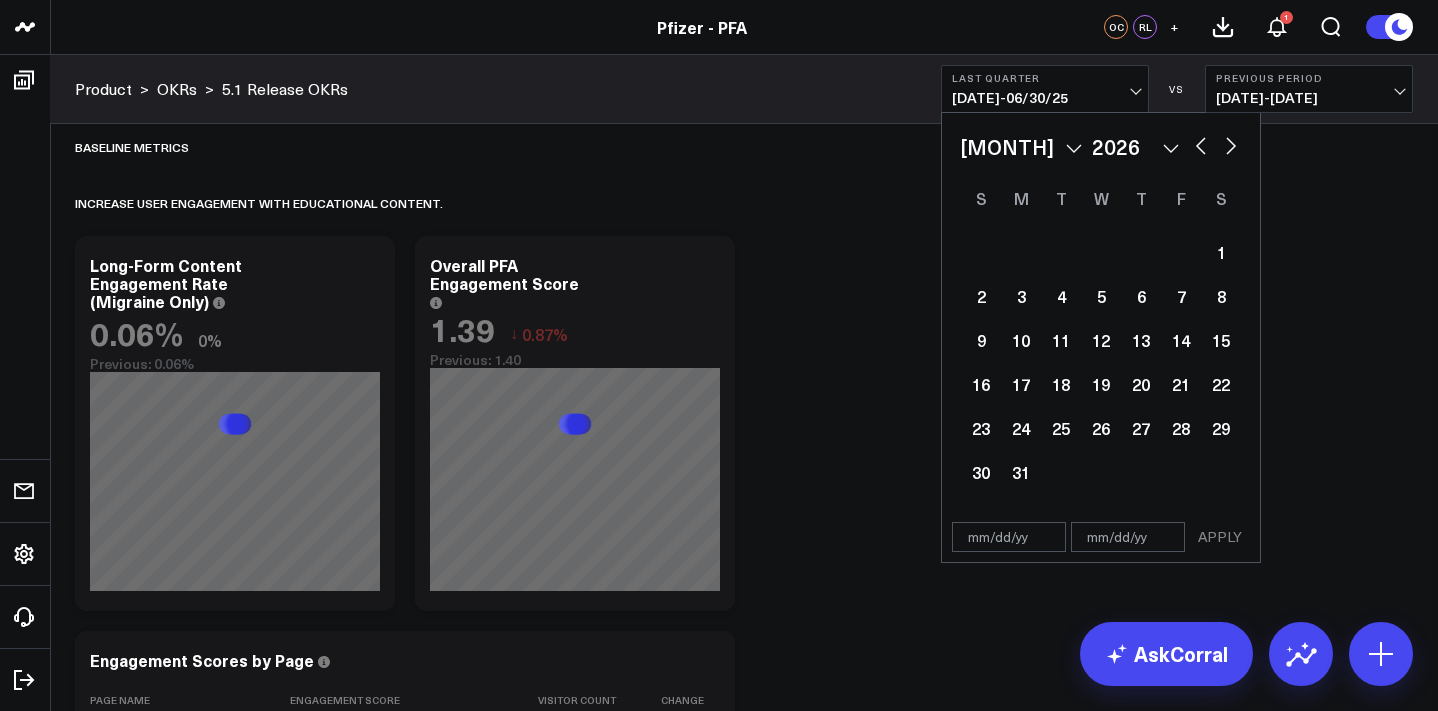 select on "1" 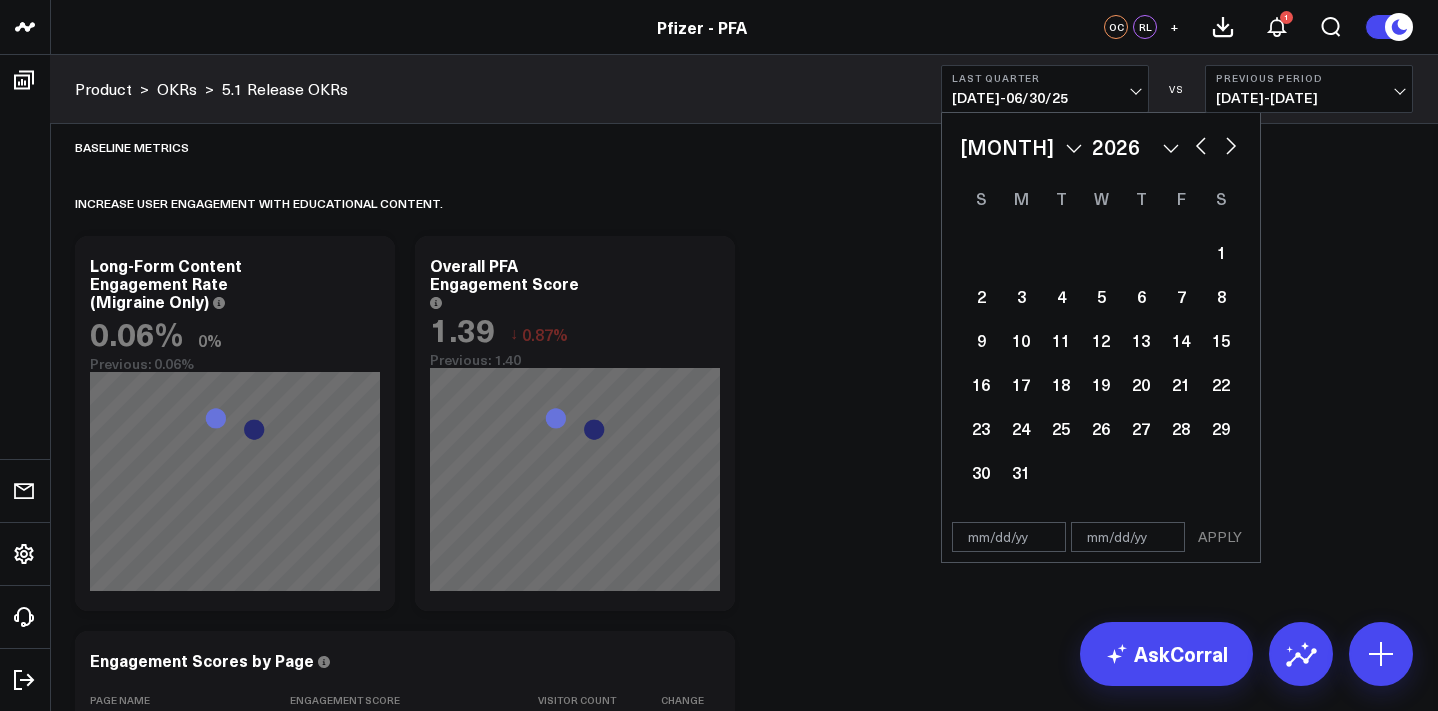 select on "[DATE]" 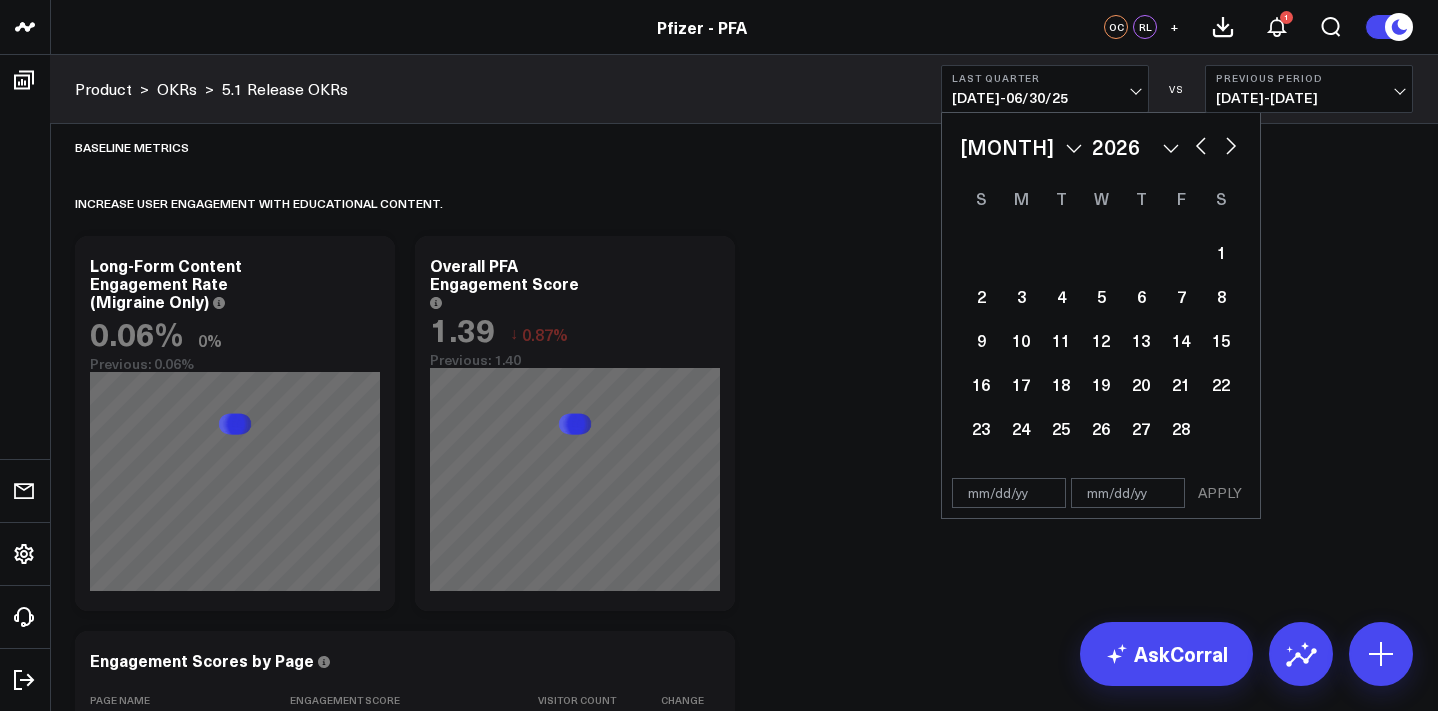 click at bounding box center (1201, 144) 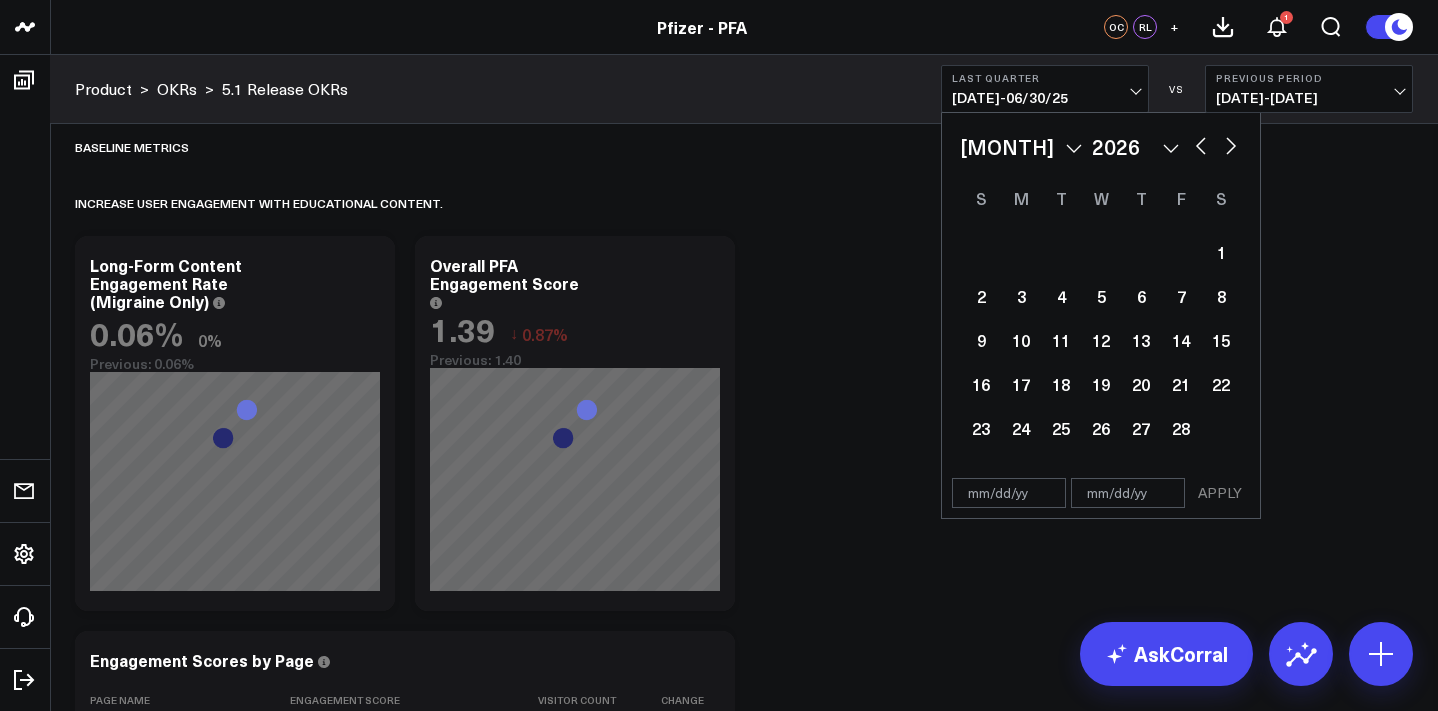 select on "[DATE]" 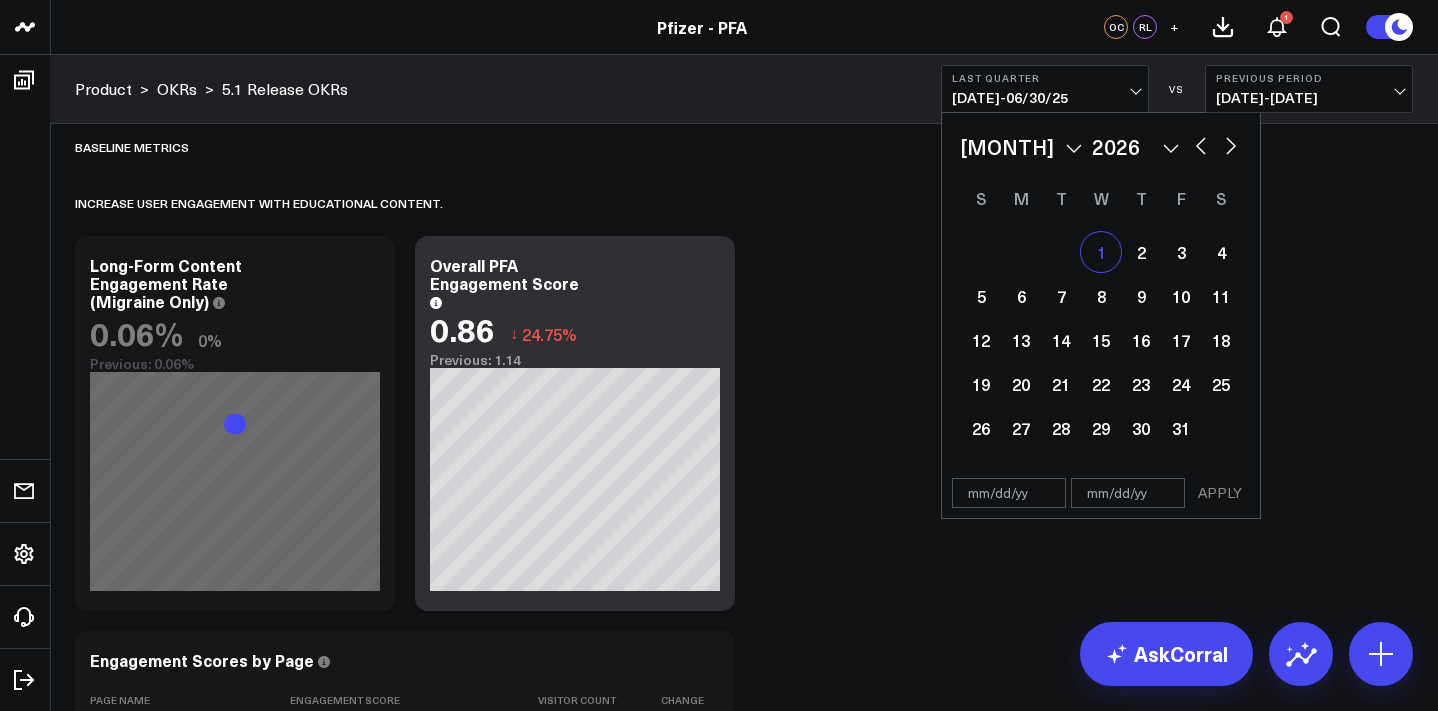 click on "1" at bounding box center [1101, 252] 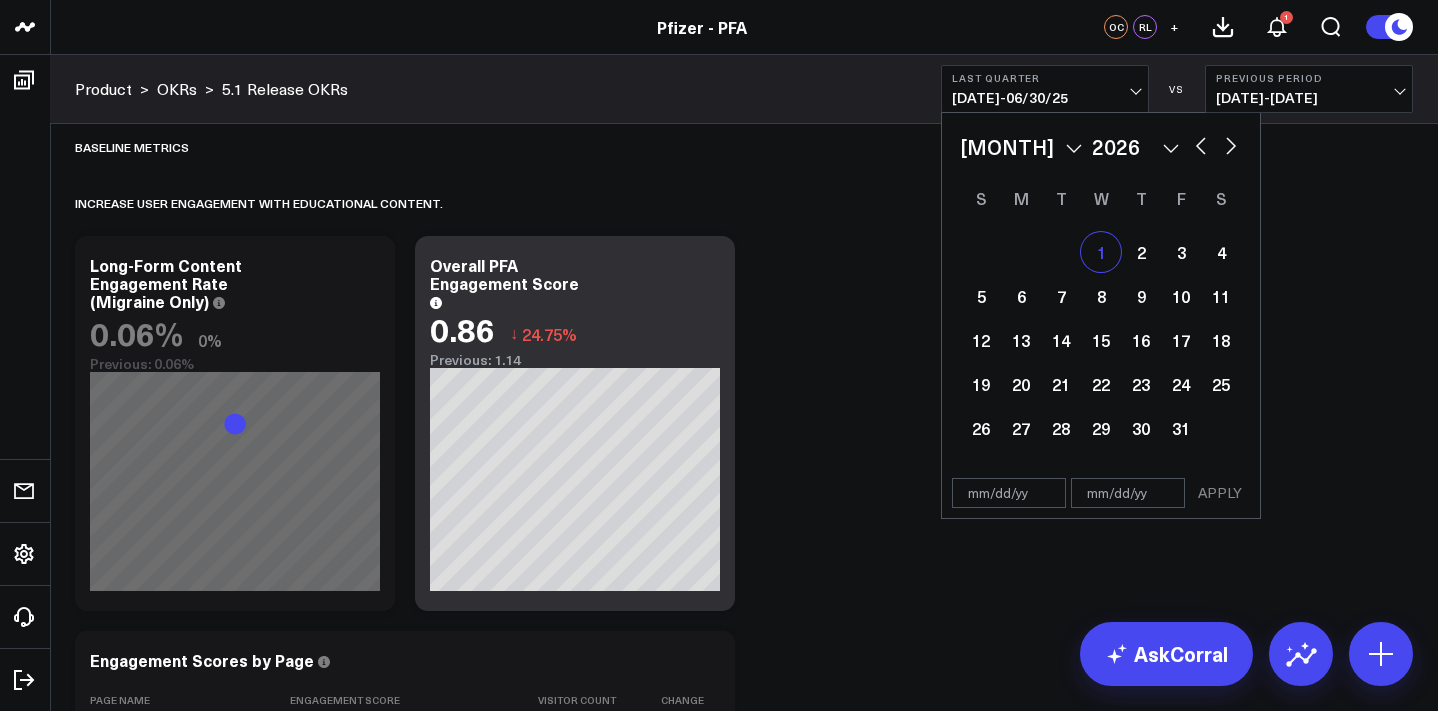 type on "[DATE]" 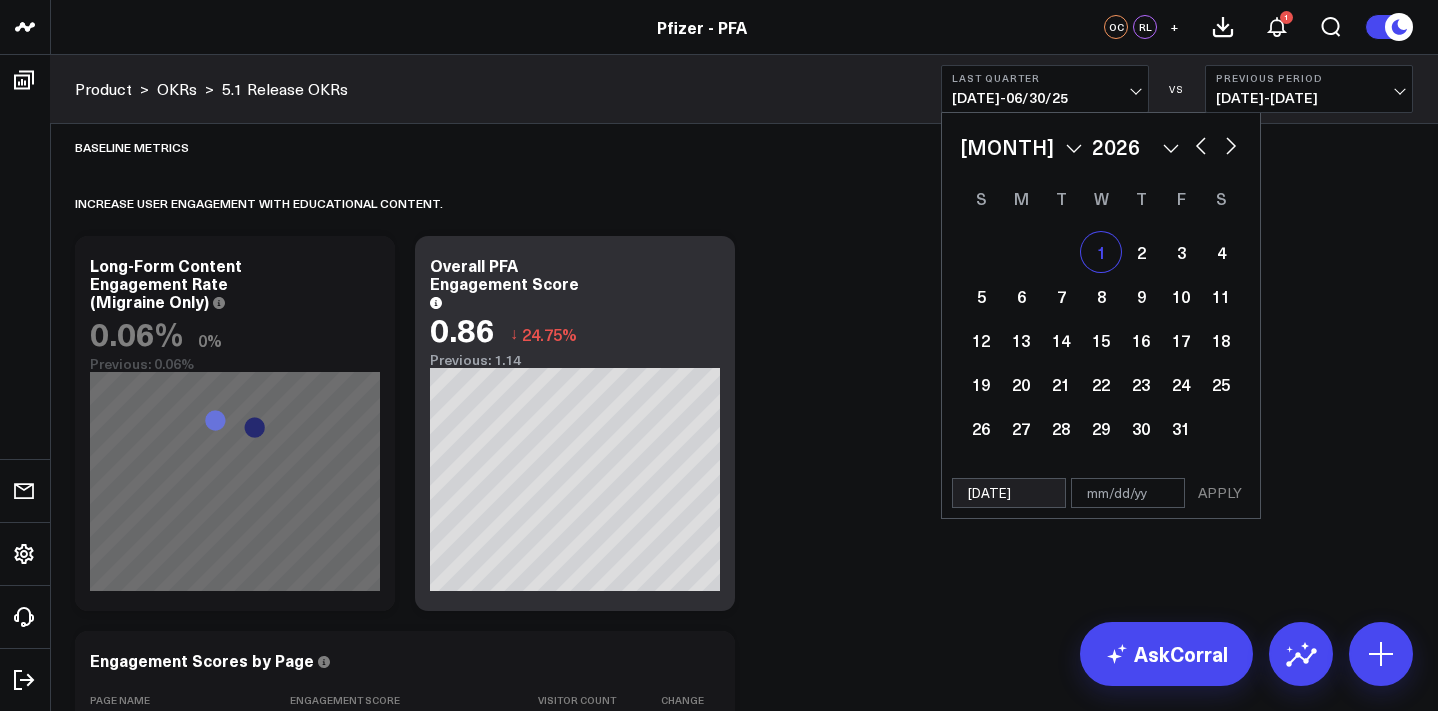 select on "[DATE]" 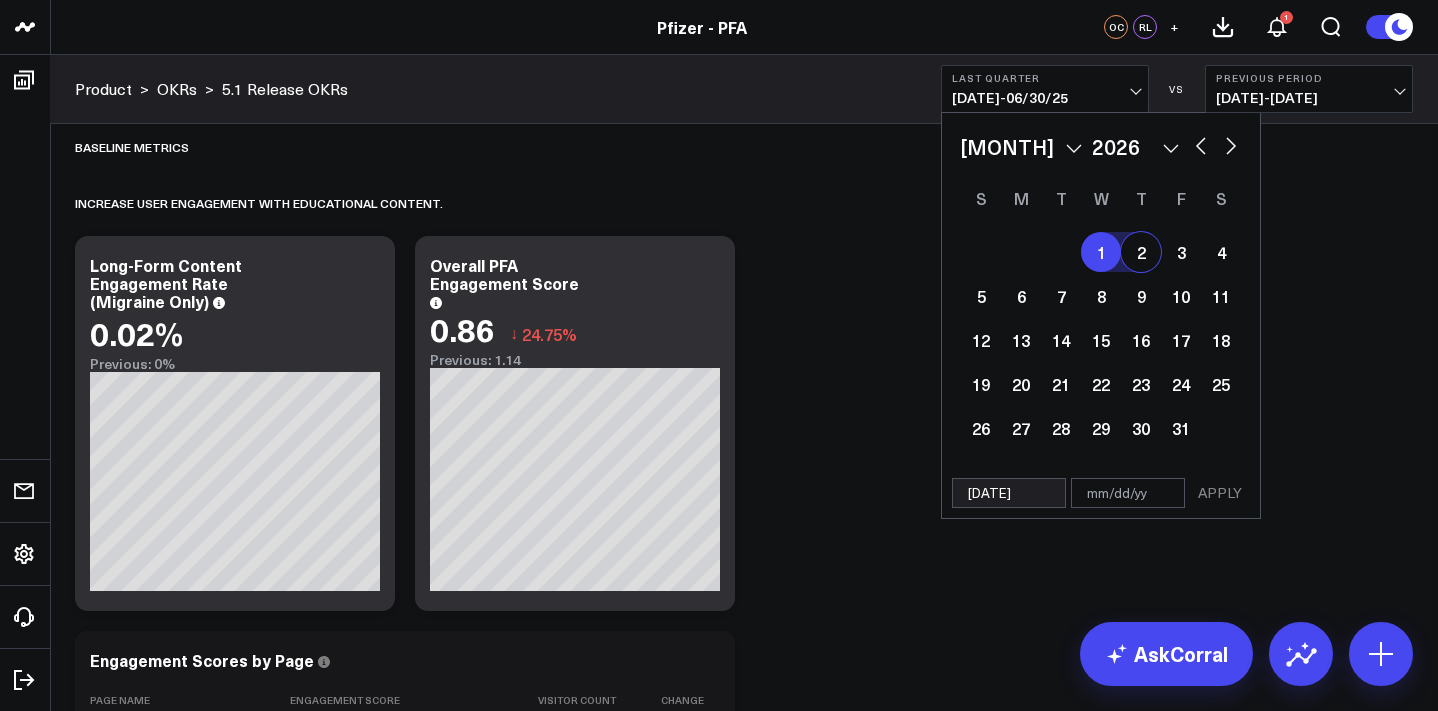 click at bounding box center (1231, 144) 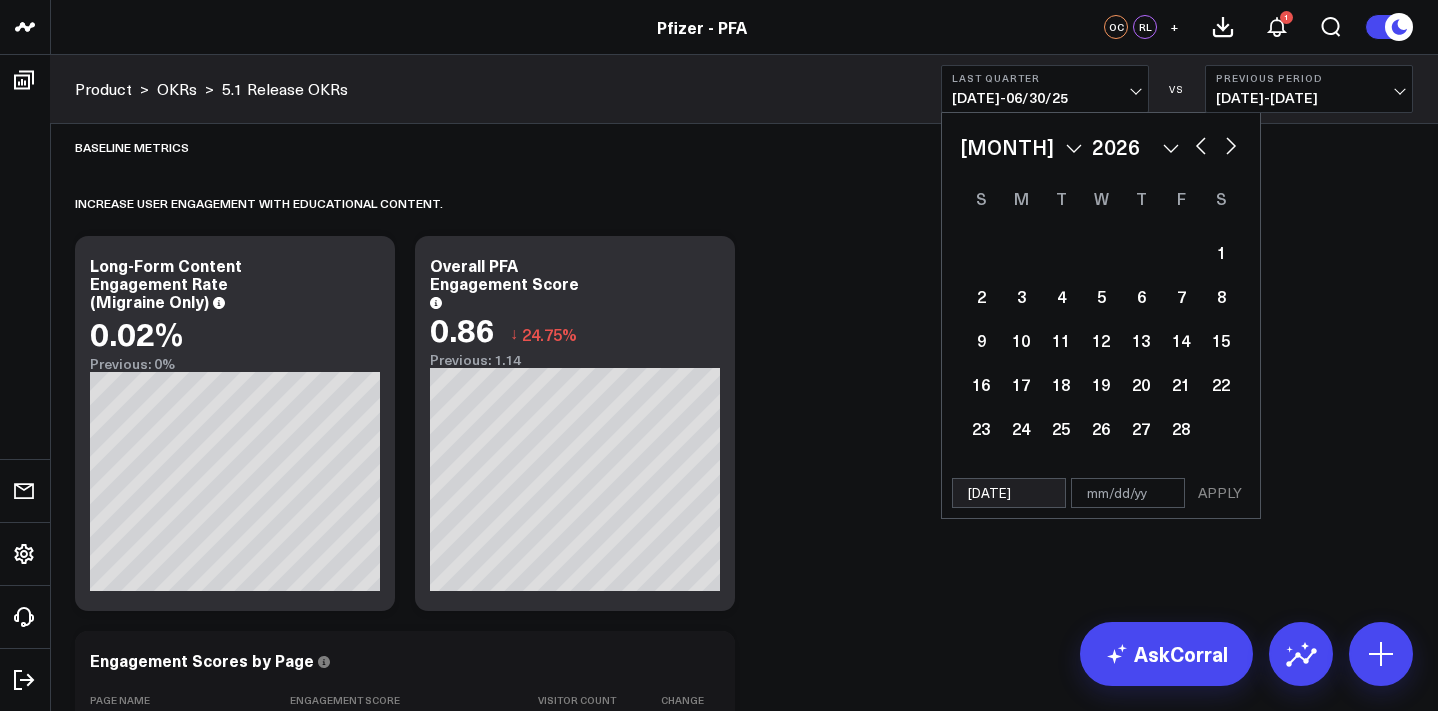 click at bounding box center [1231, 144] 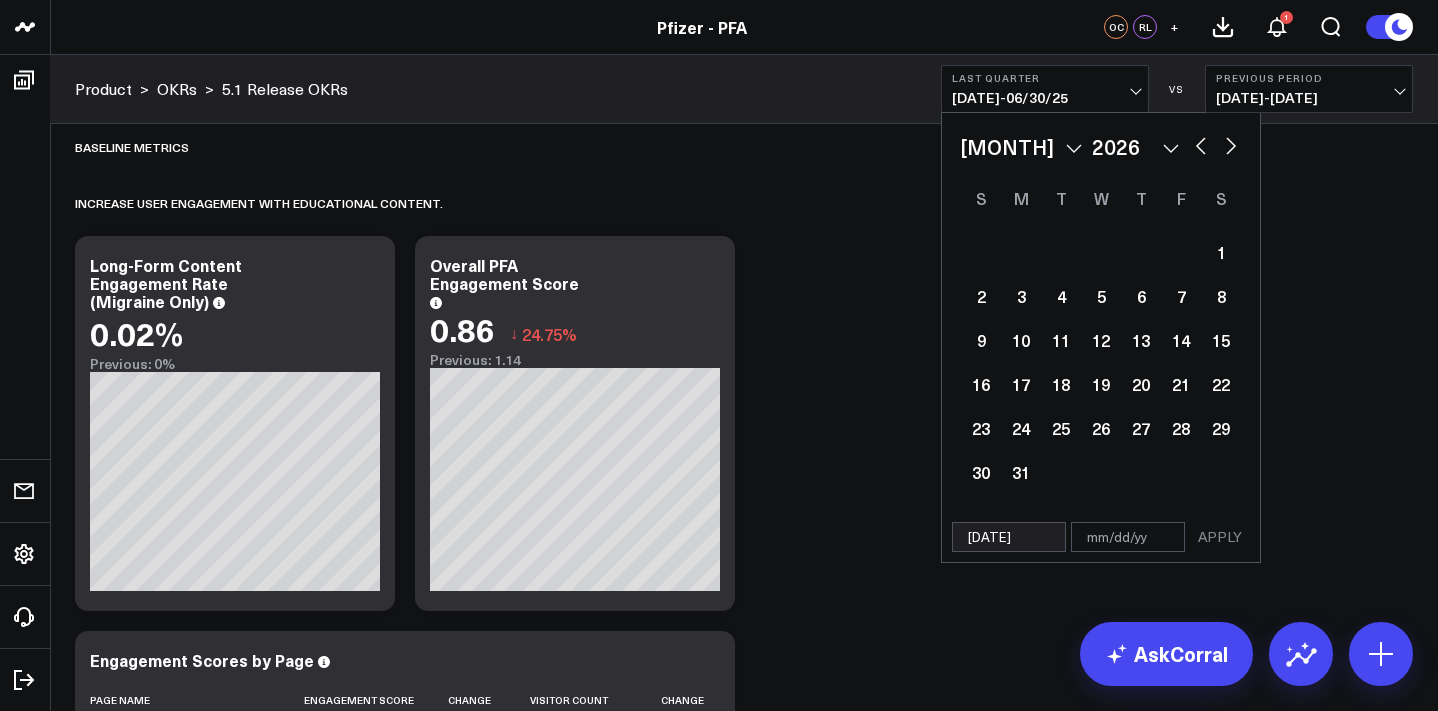 click at bounding box center [1231, 144] 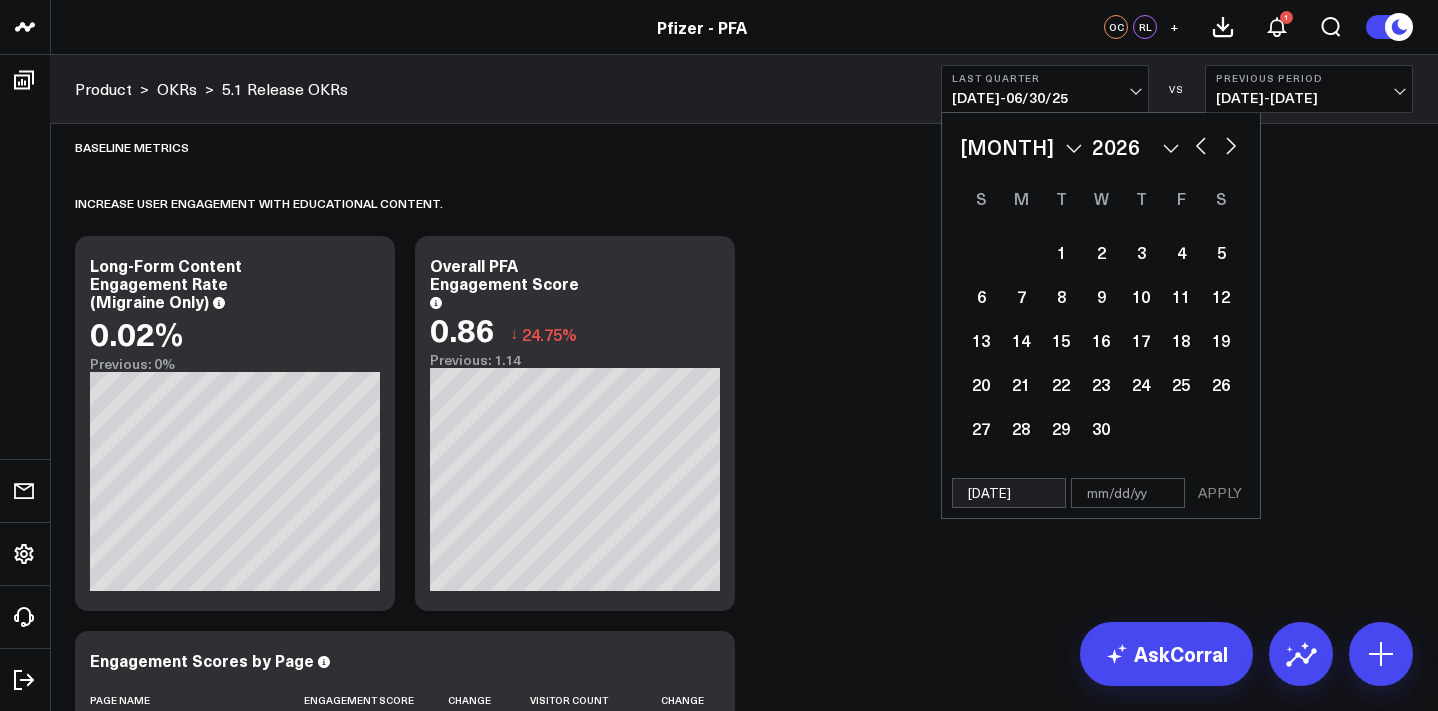 click at bounding box center (1231, 144) 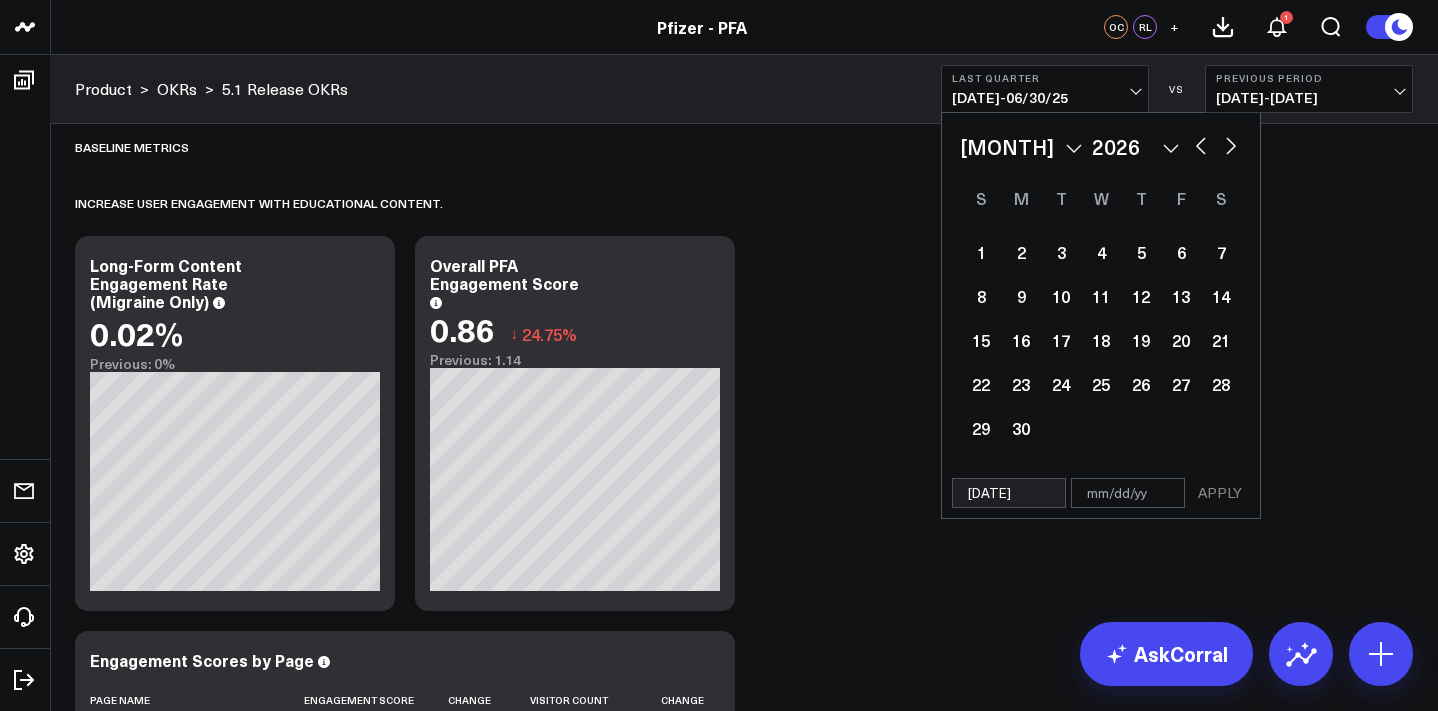 click at bounding box center (1231, 144) 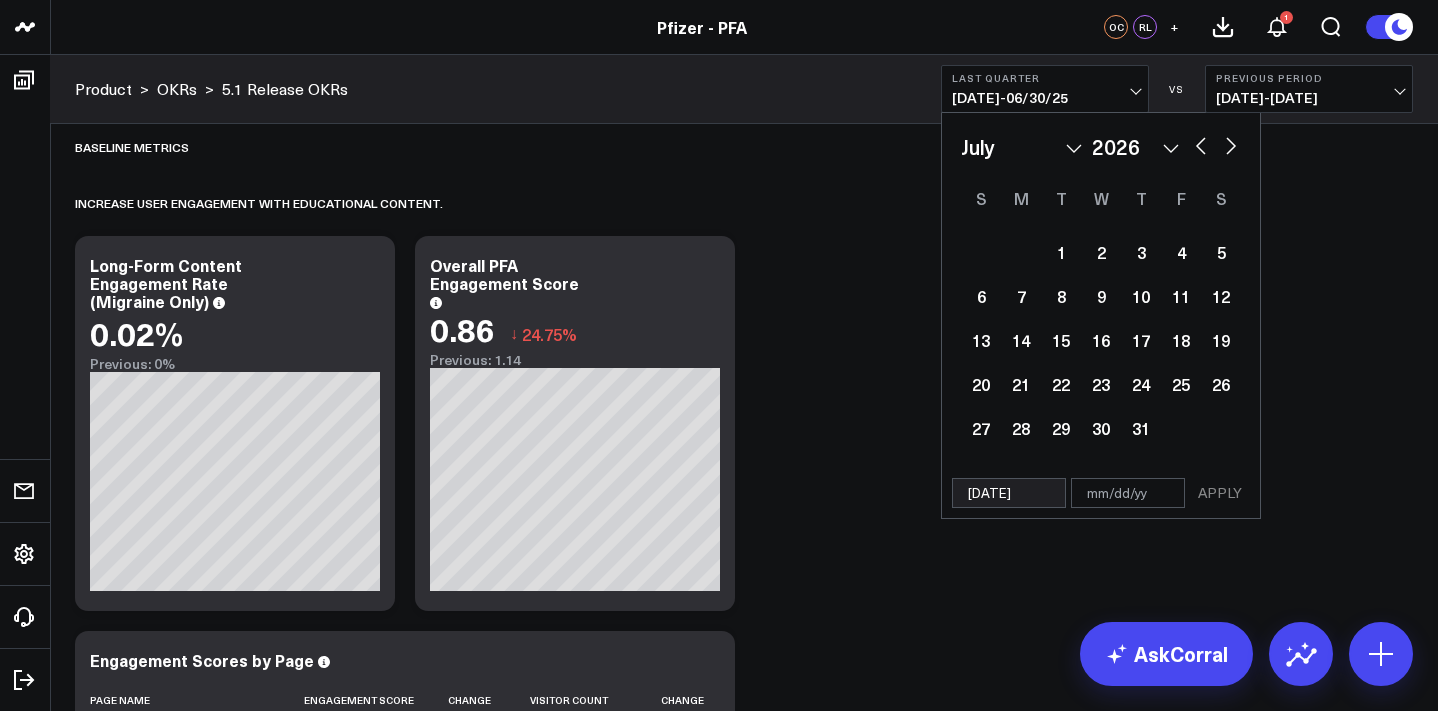 click at bounding box center [1231, 144] 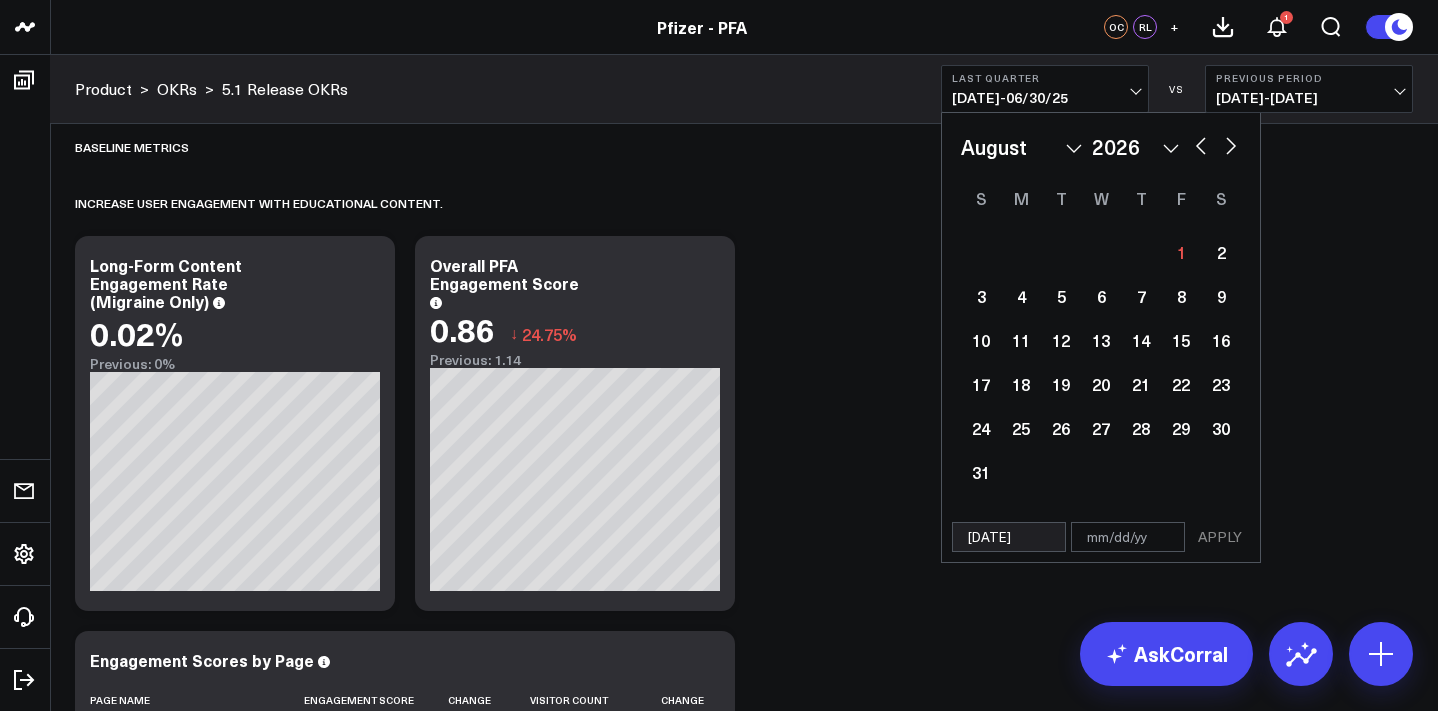 click at bounding box center [1201, 144] 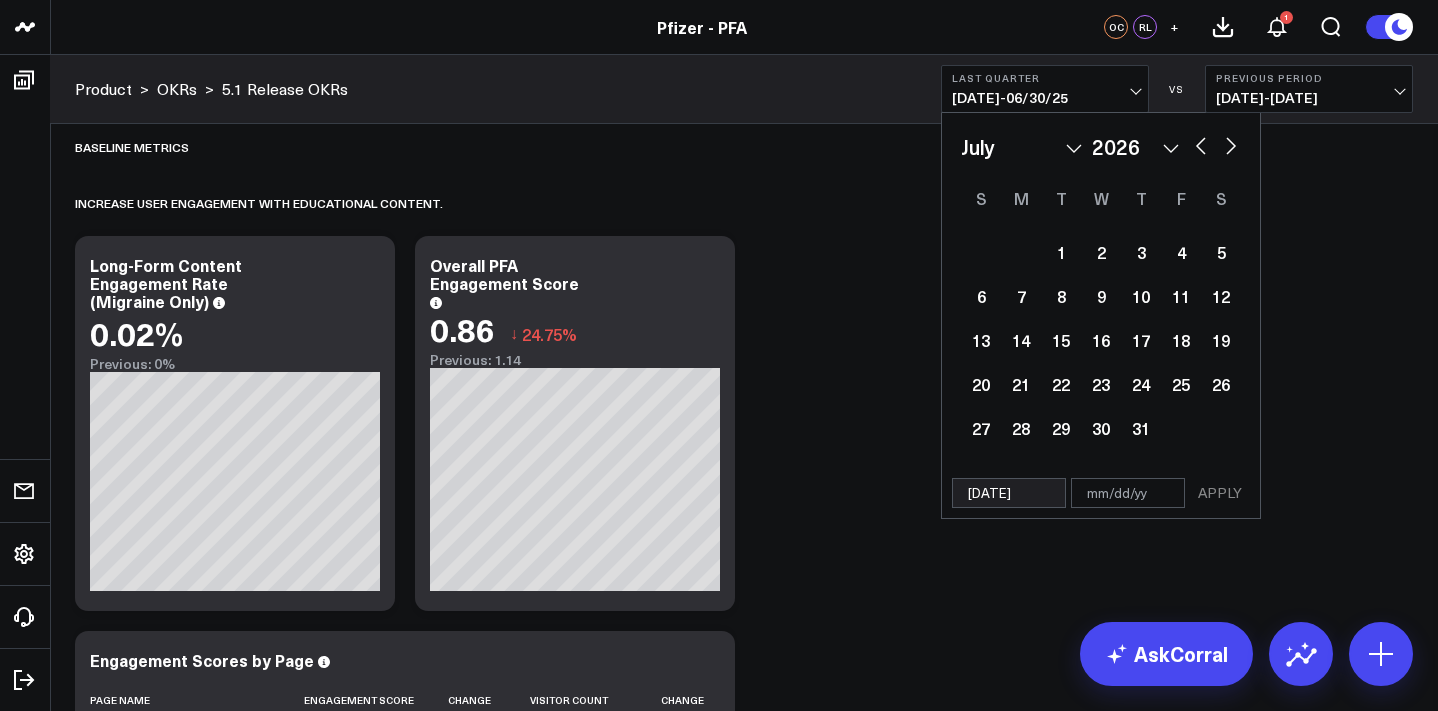 click at bounding box center [1201, 144] 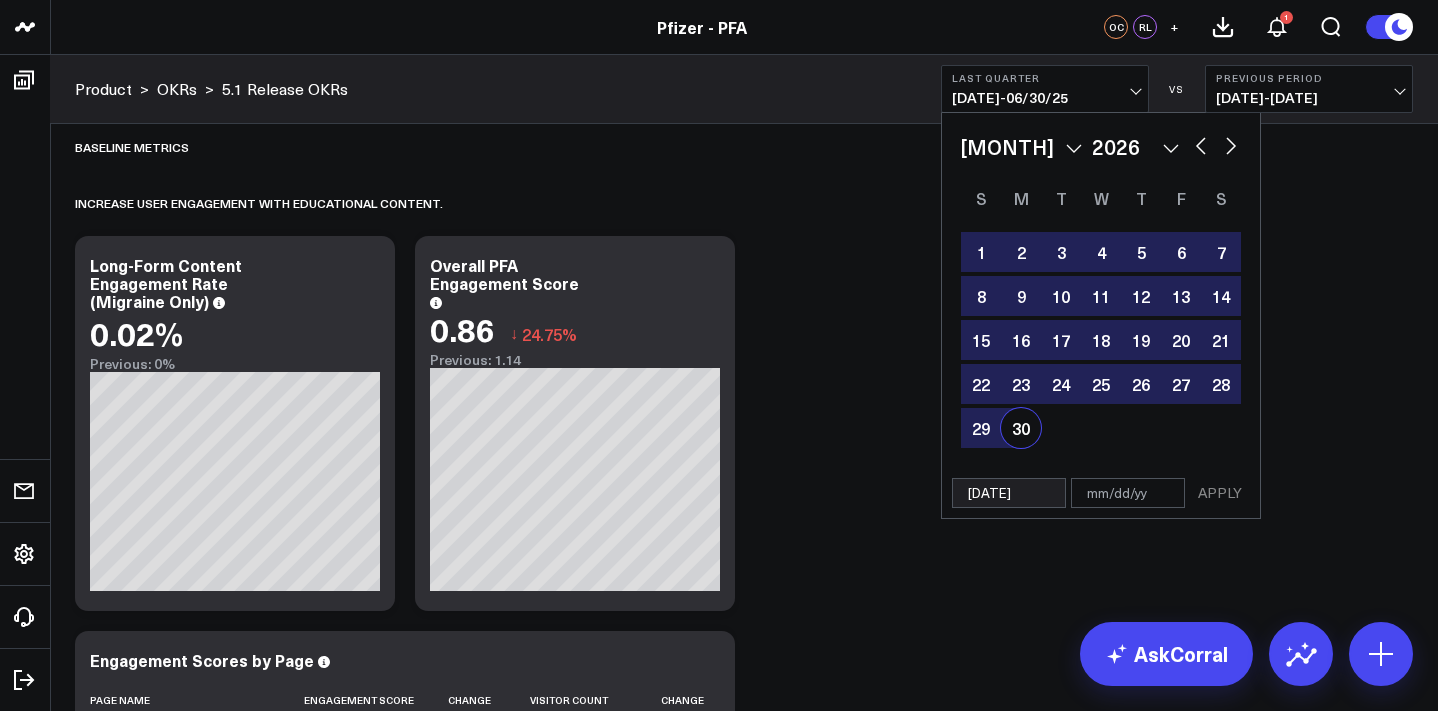 click on "30" at bounding box center [1021, 428] 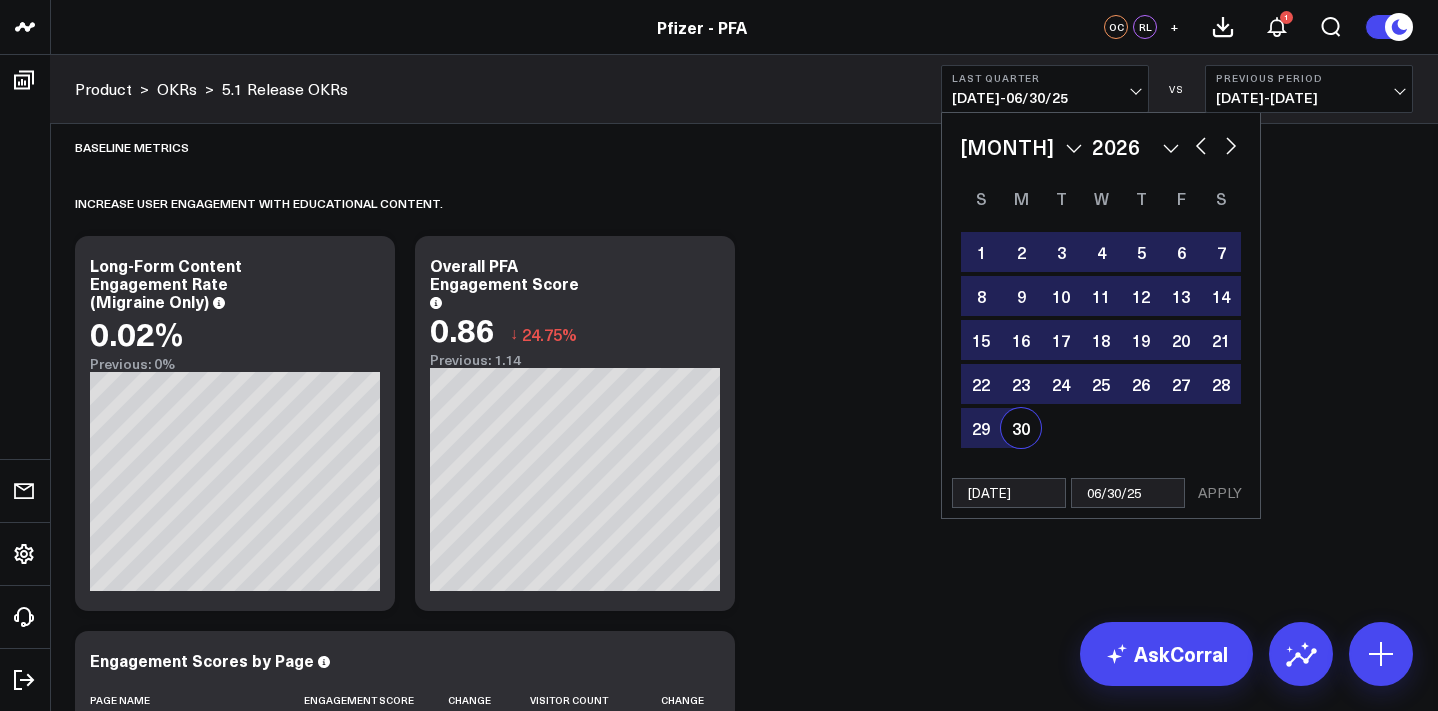 select on "5" 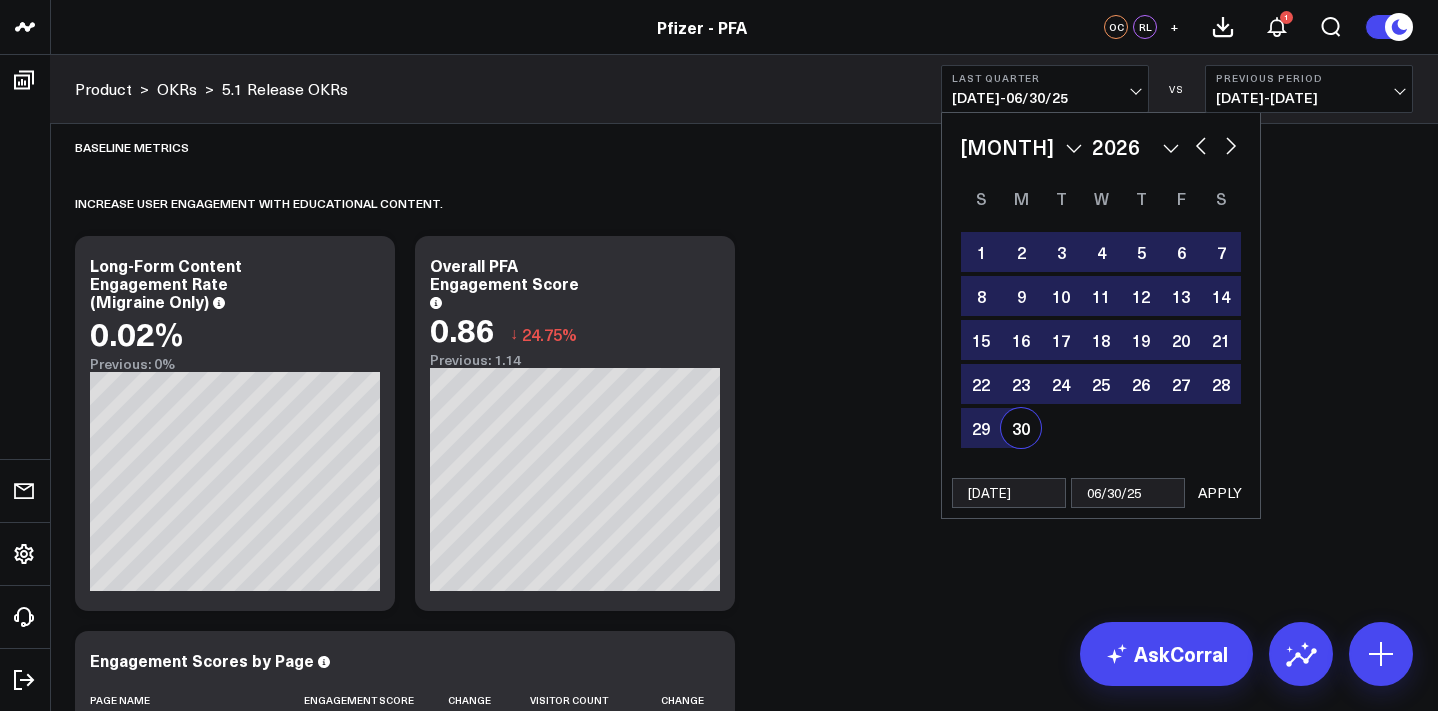 click on "APPLY" at bounding box center [1220, 493] 